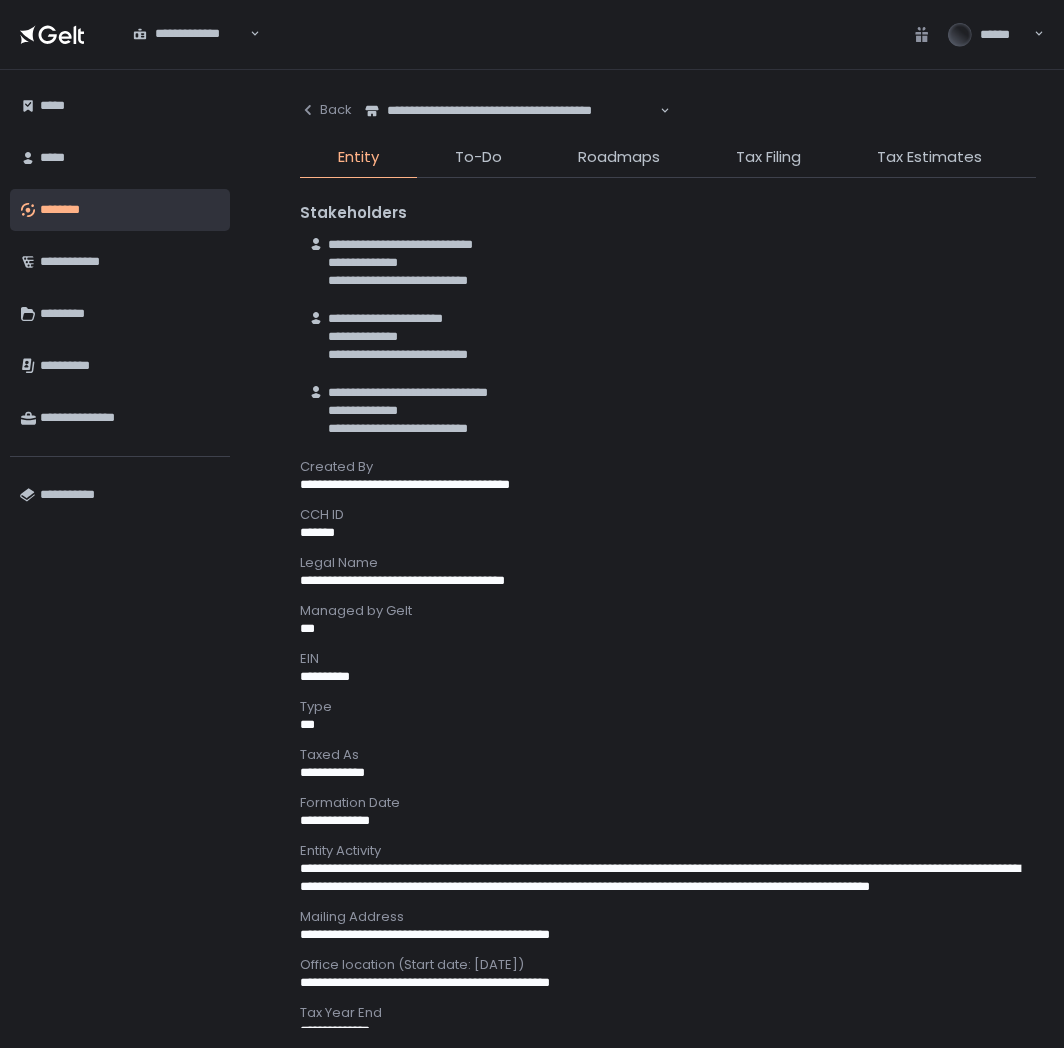 scroll, scrollTop: 0, scrollLeft: 0, axis: both 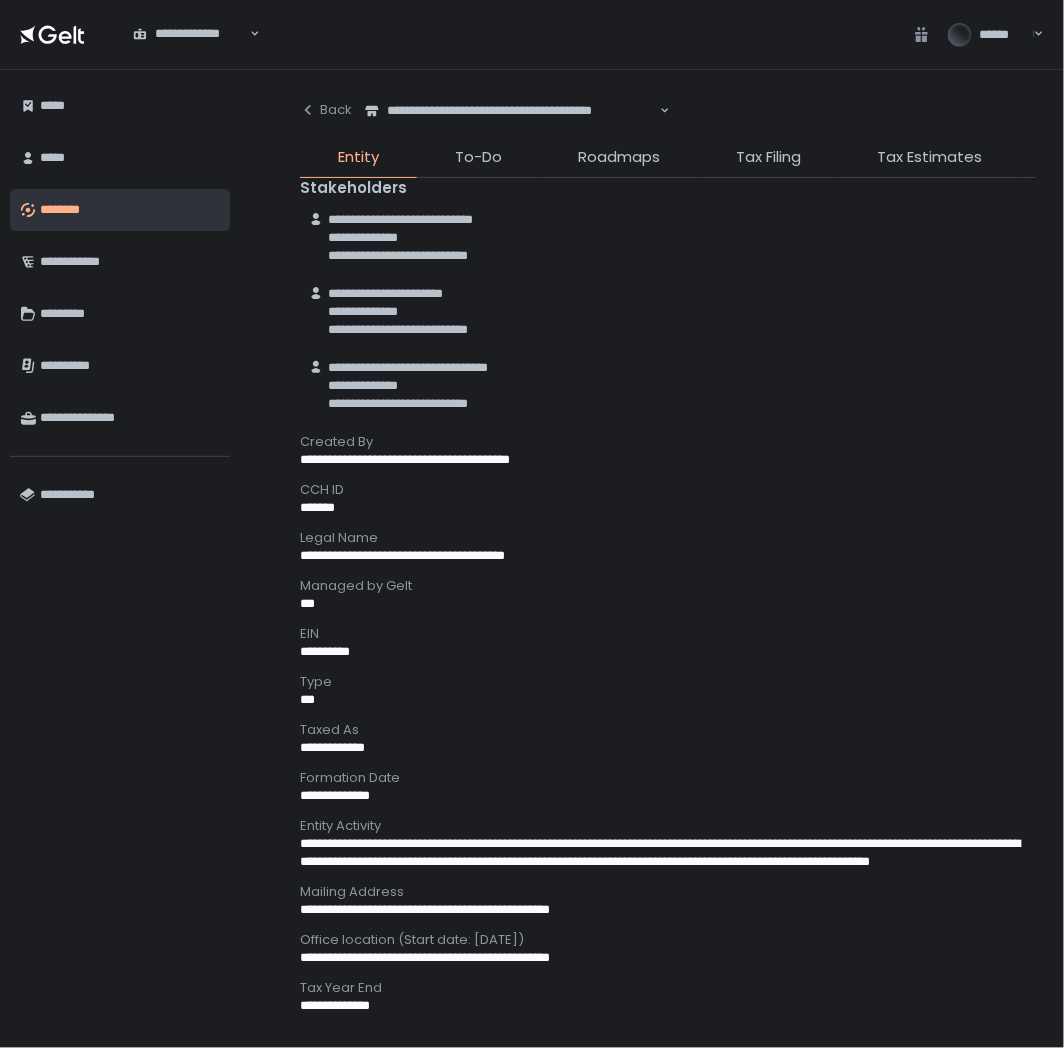 click 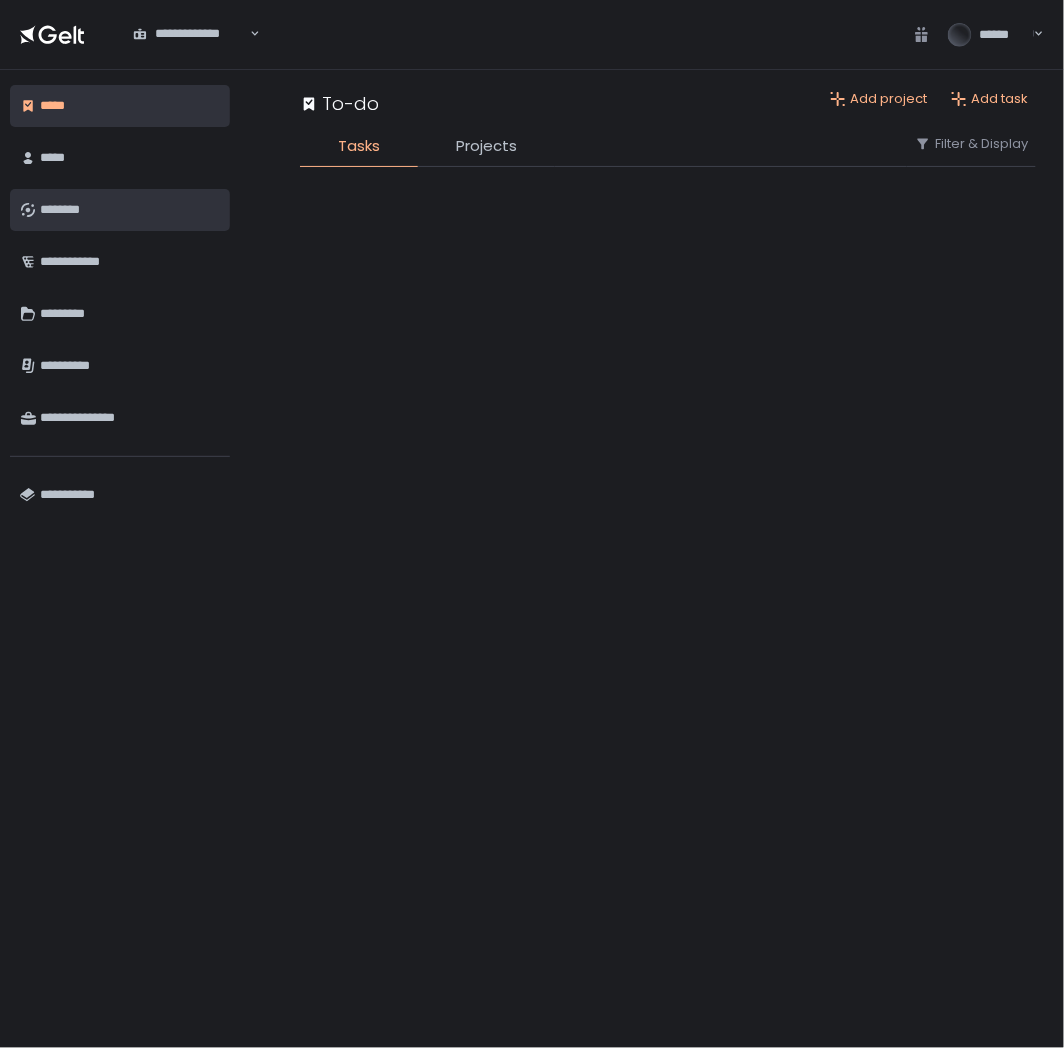 click on "********" at bounding box center [130, 210] 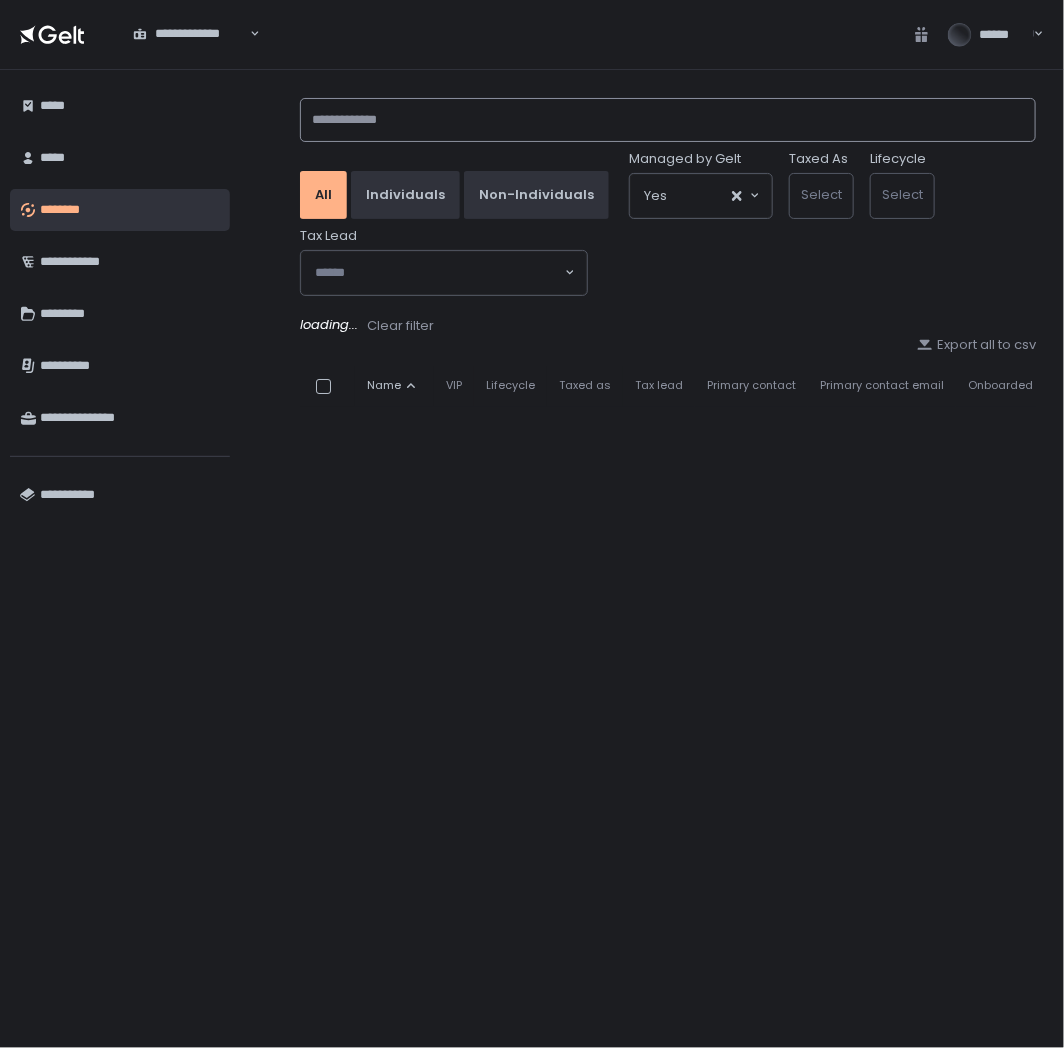 click 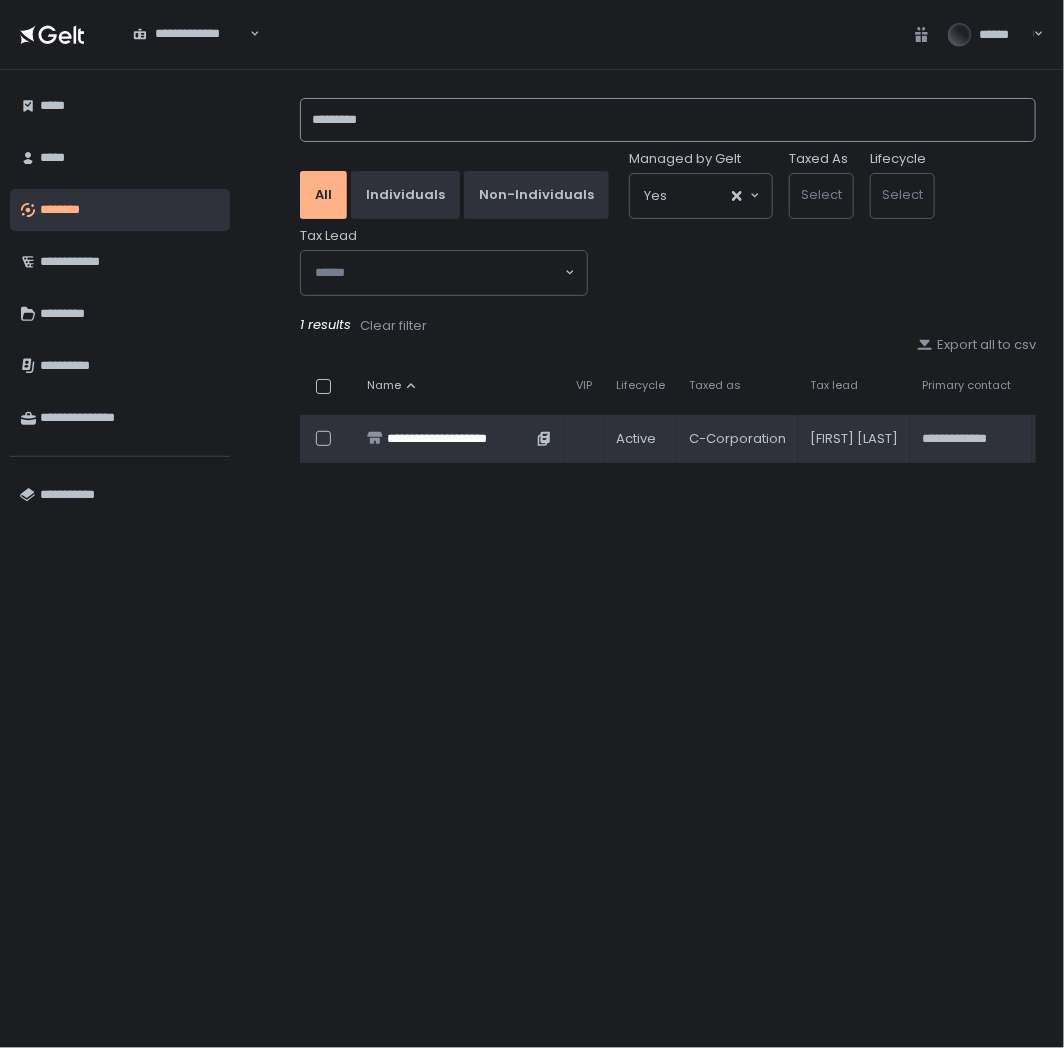 type on "*********" 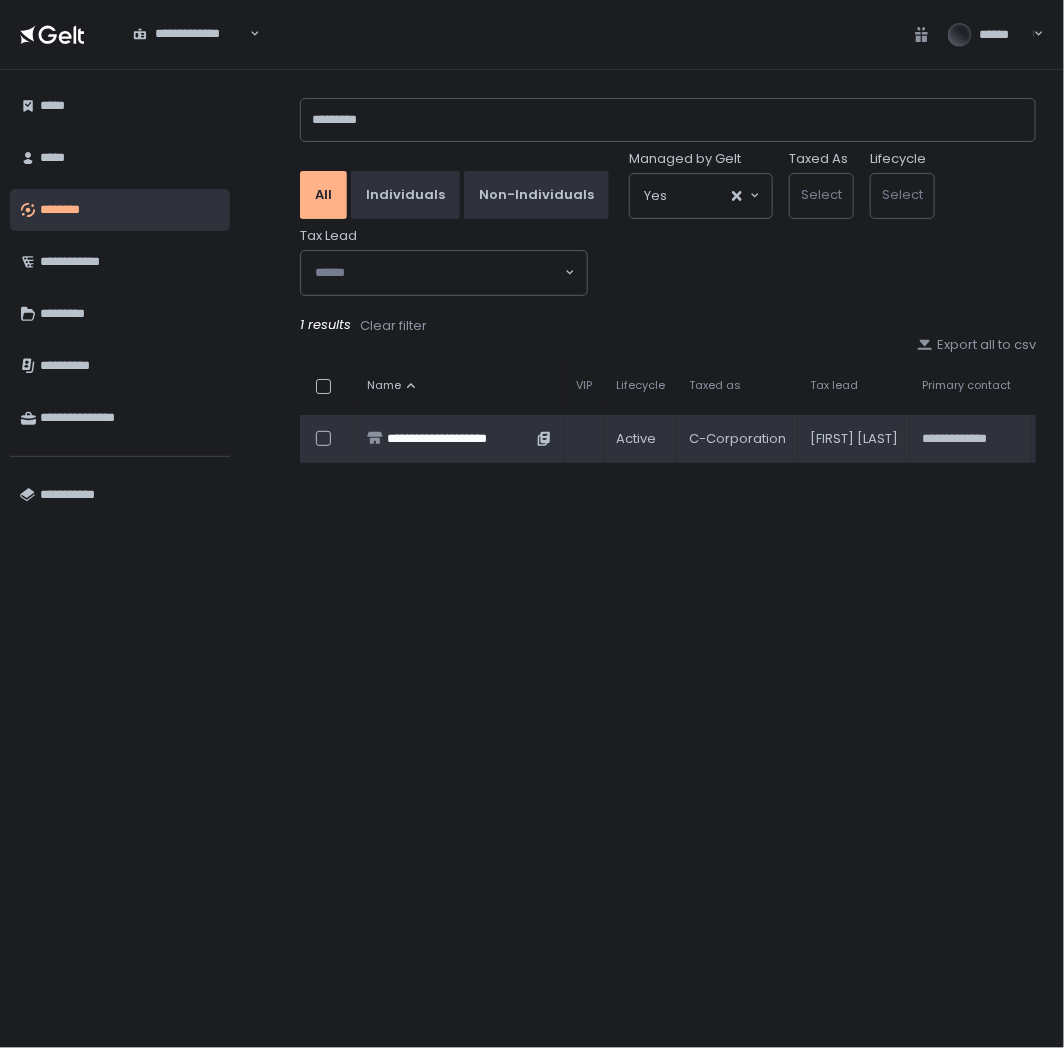 click on "**********" at bounding box center [459, 439] 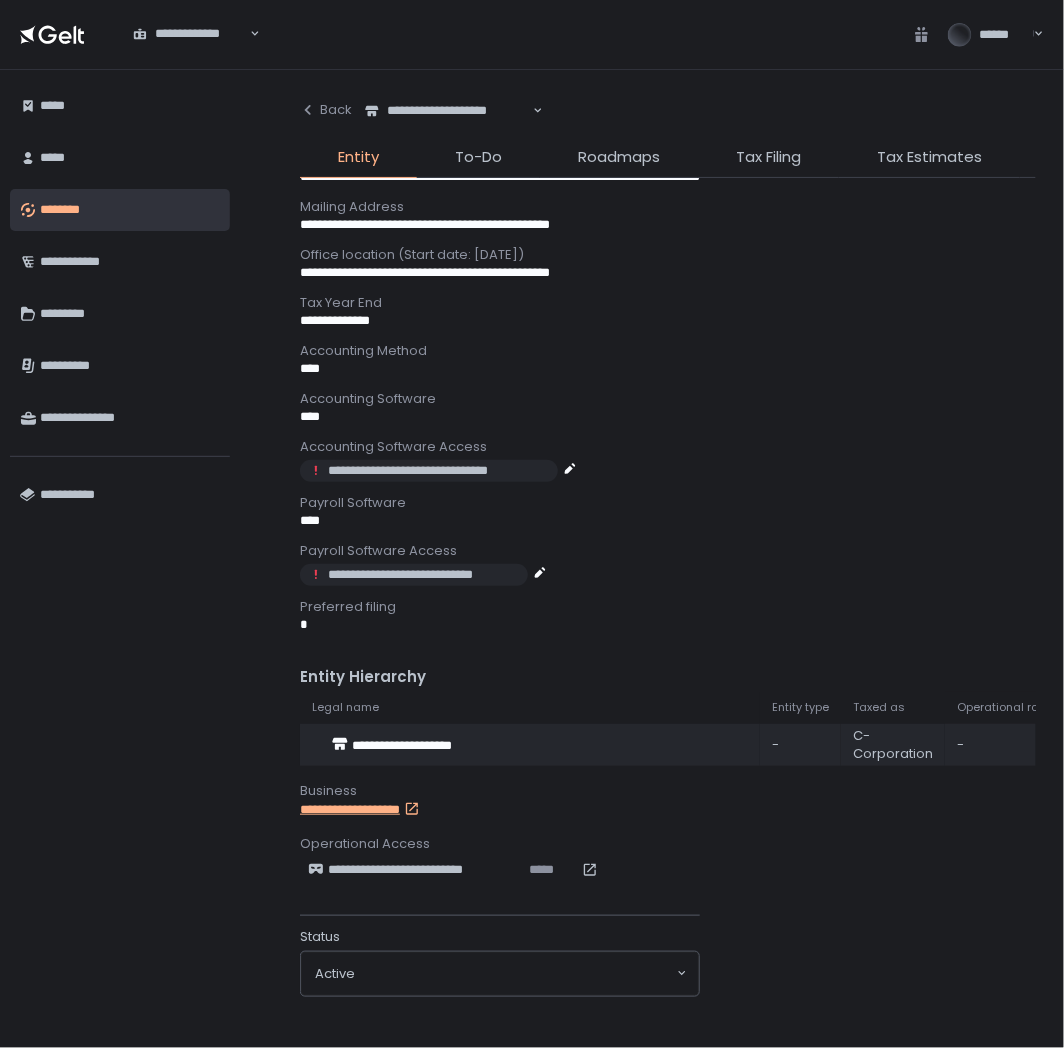 scroll, scrollTop: 697, scrollLeft: 0, axis: vertical 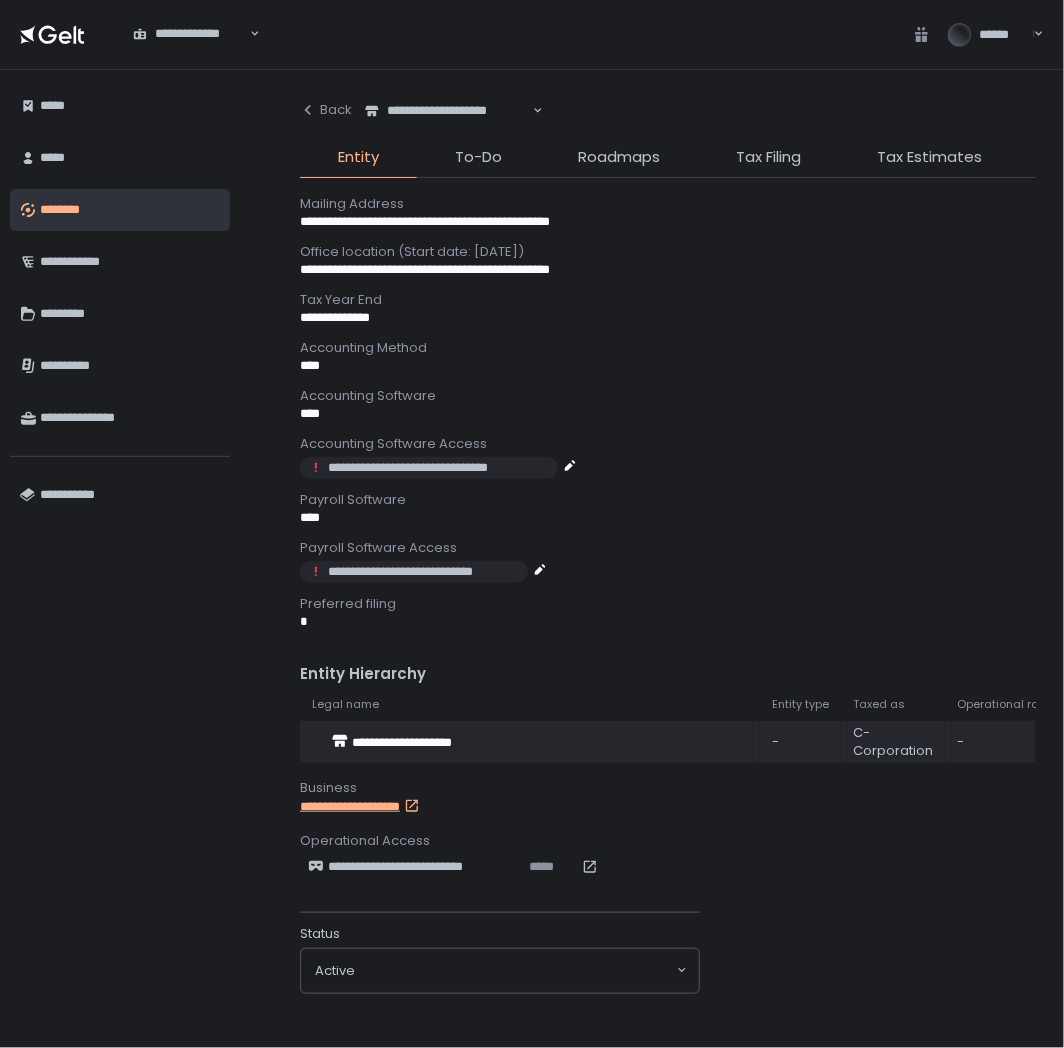click on "**********" at bounding box center (383, 807) 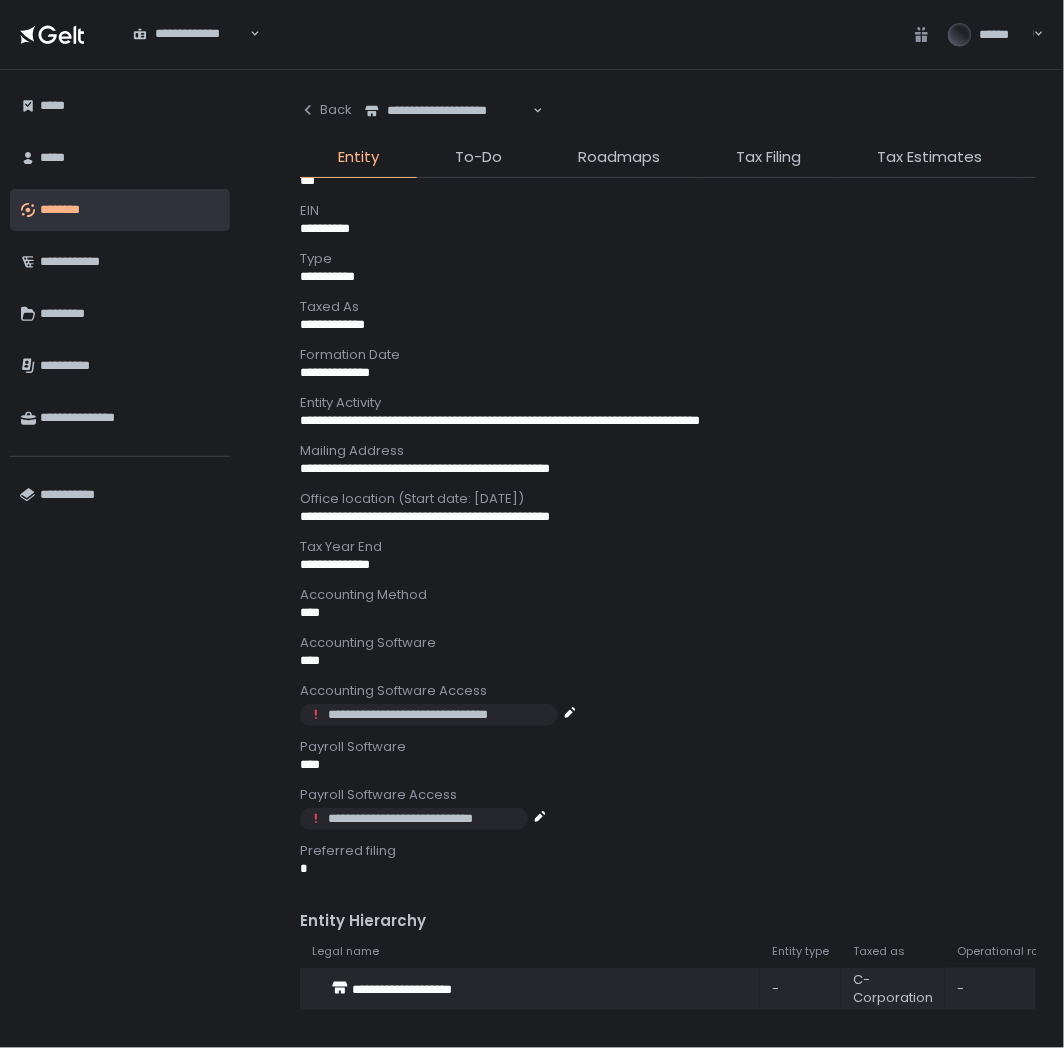 scroll, scrollTop: 253, scrollLeft: 0, axis: vertical 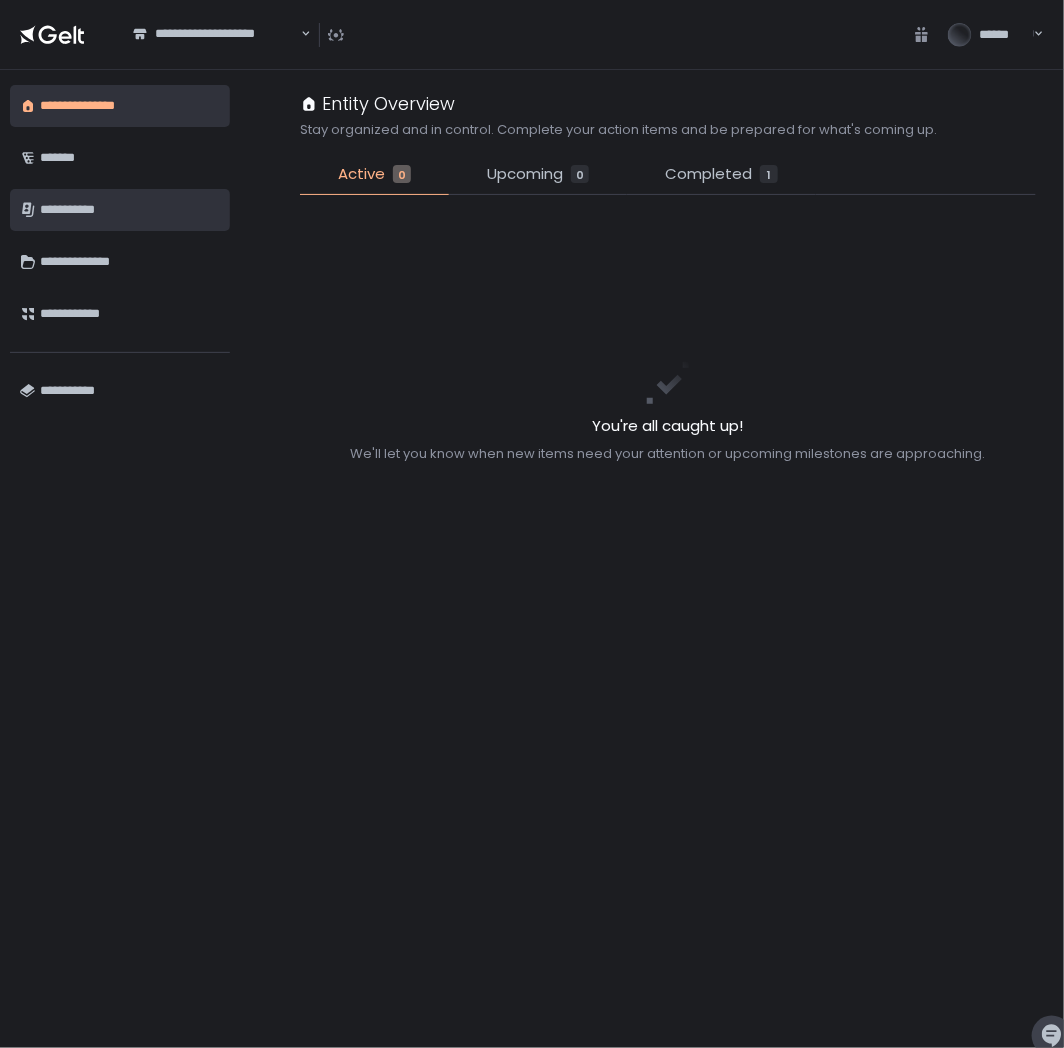 click on "**********" at bounding box center [130, 210] 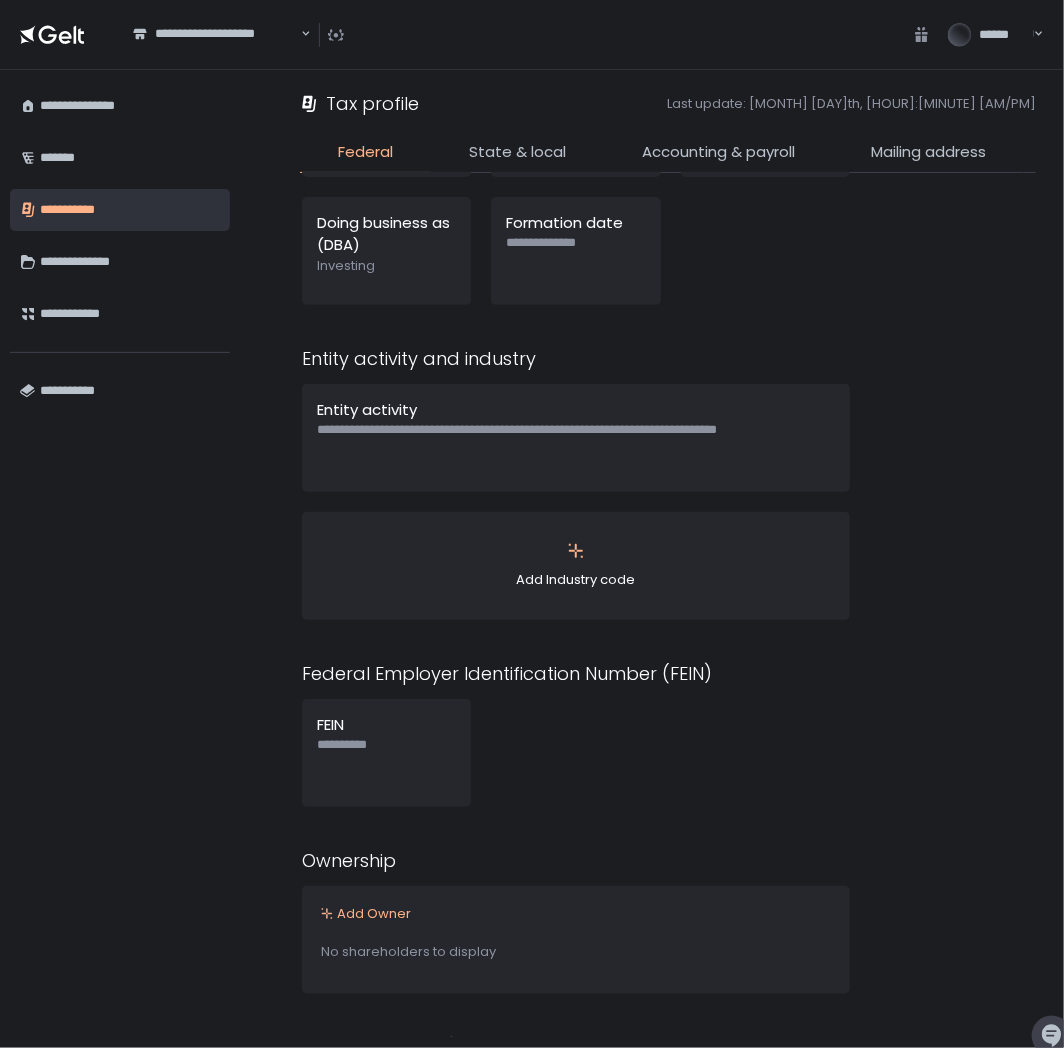 scroll, scrollTop: 0, scrollLeft: 0, axis: both 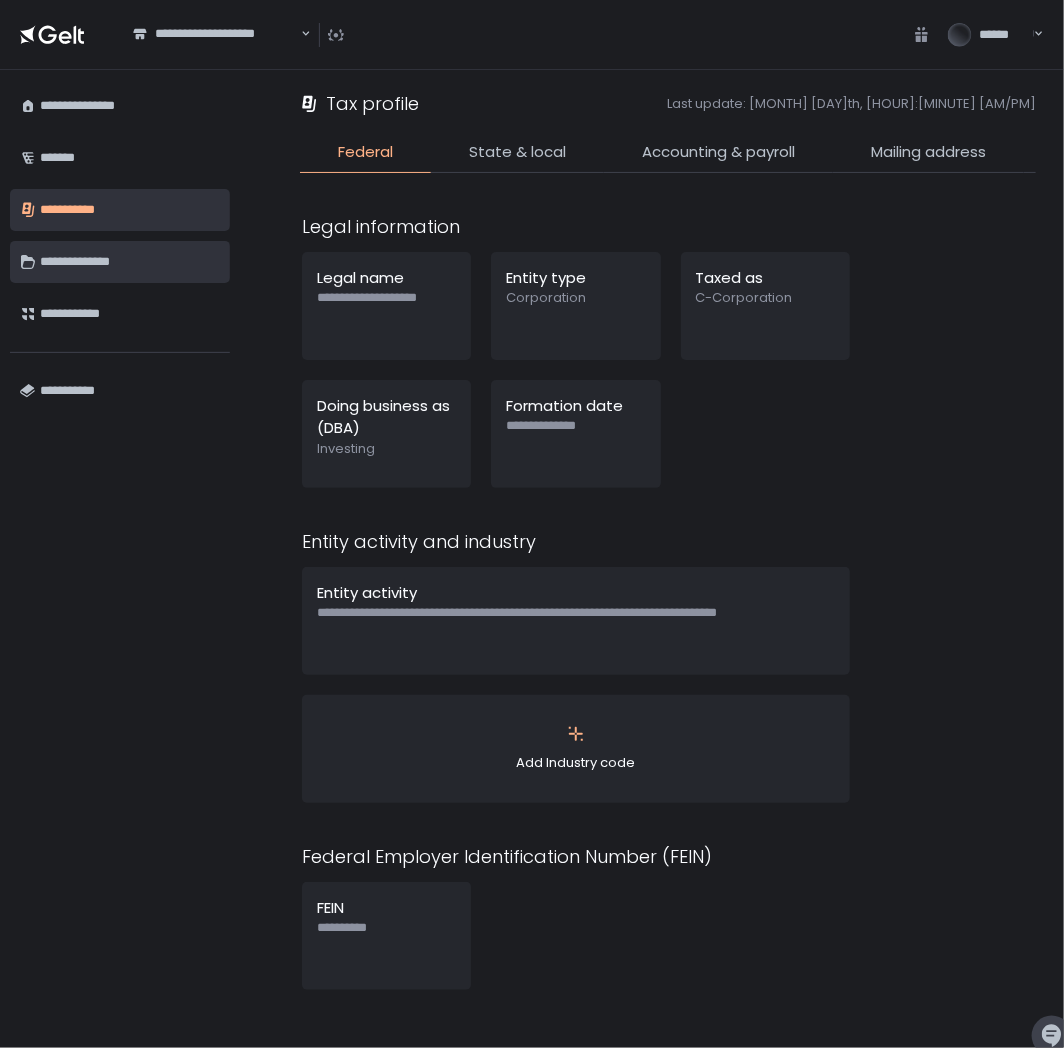 click on "**********" at bounding box center [130, 262] 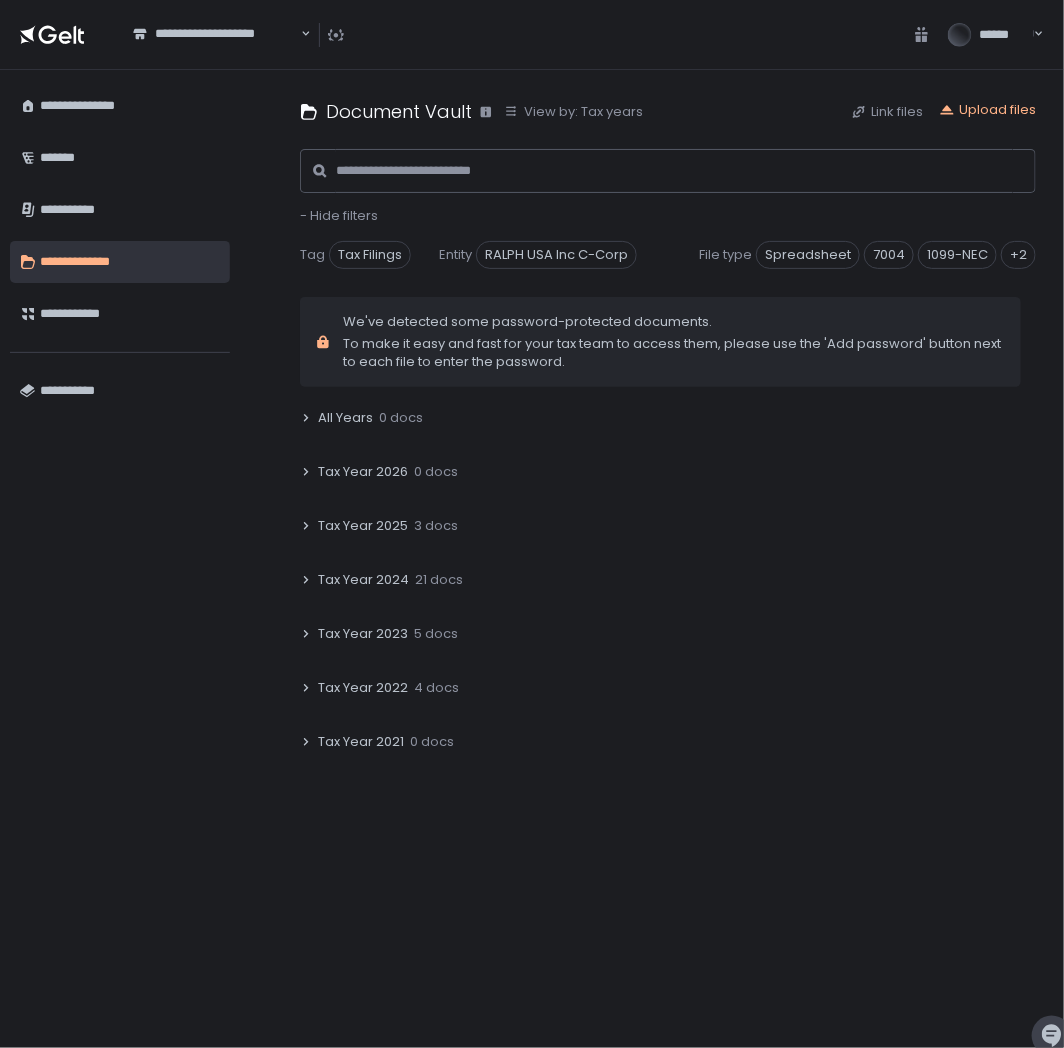 click on "Tax Year 2023 5 docs" 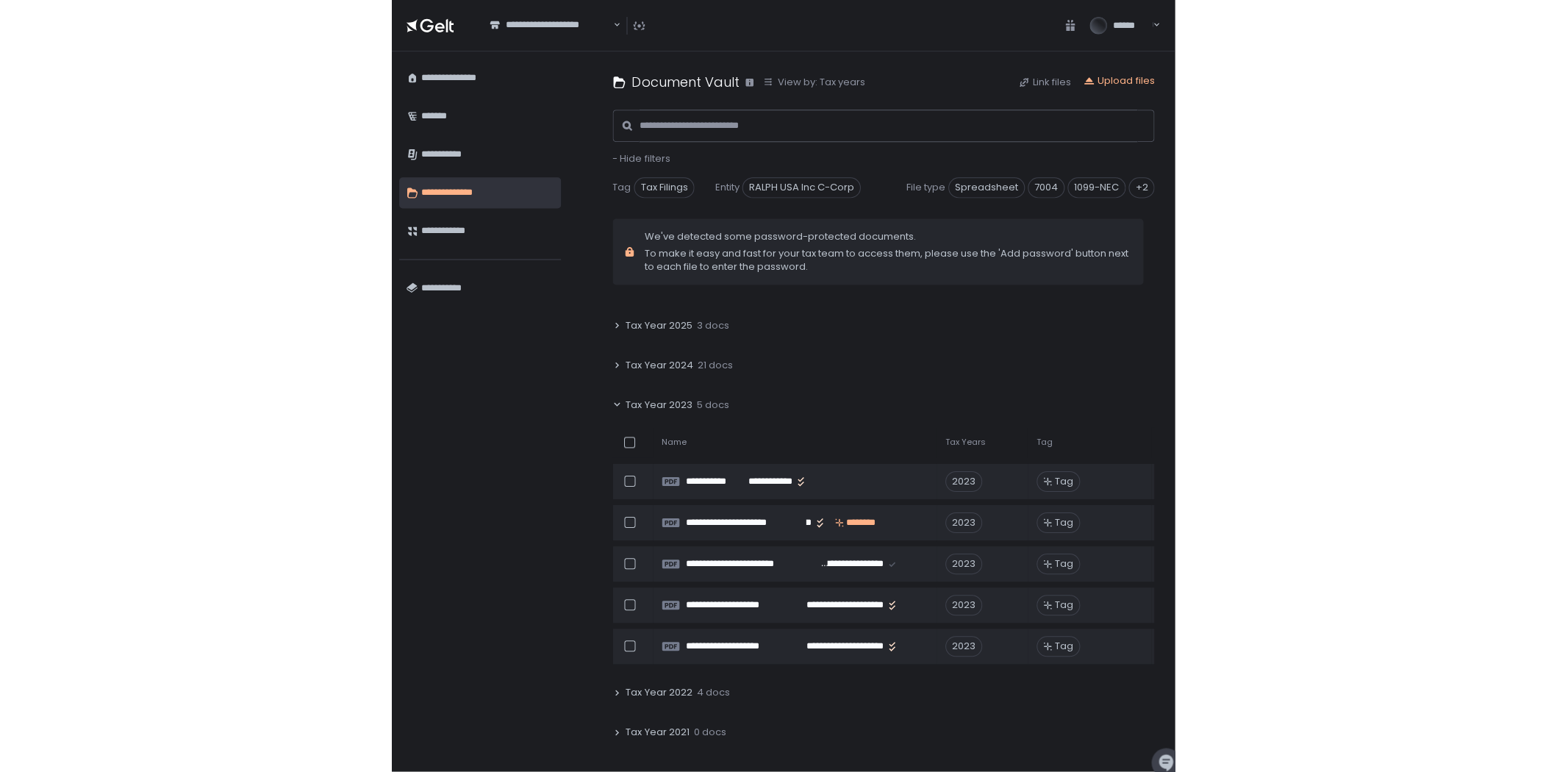 scroll, scrollTop: 46, scrollLeft: 0, axis: vertical 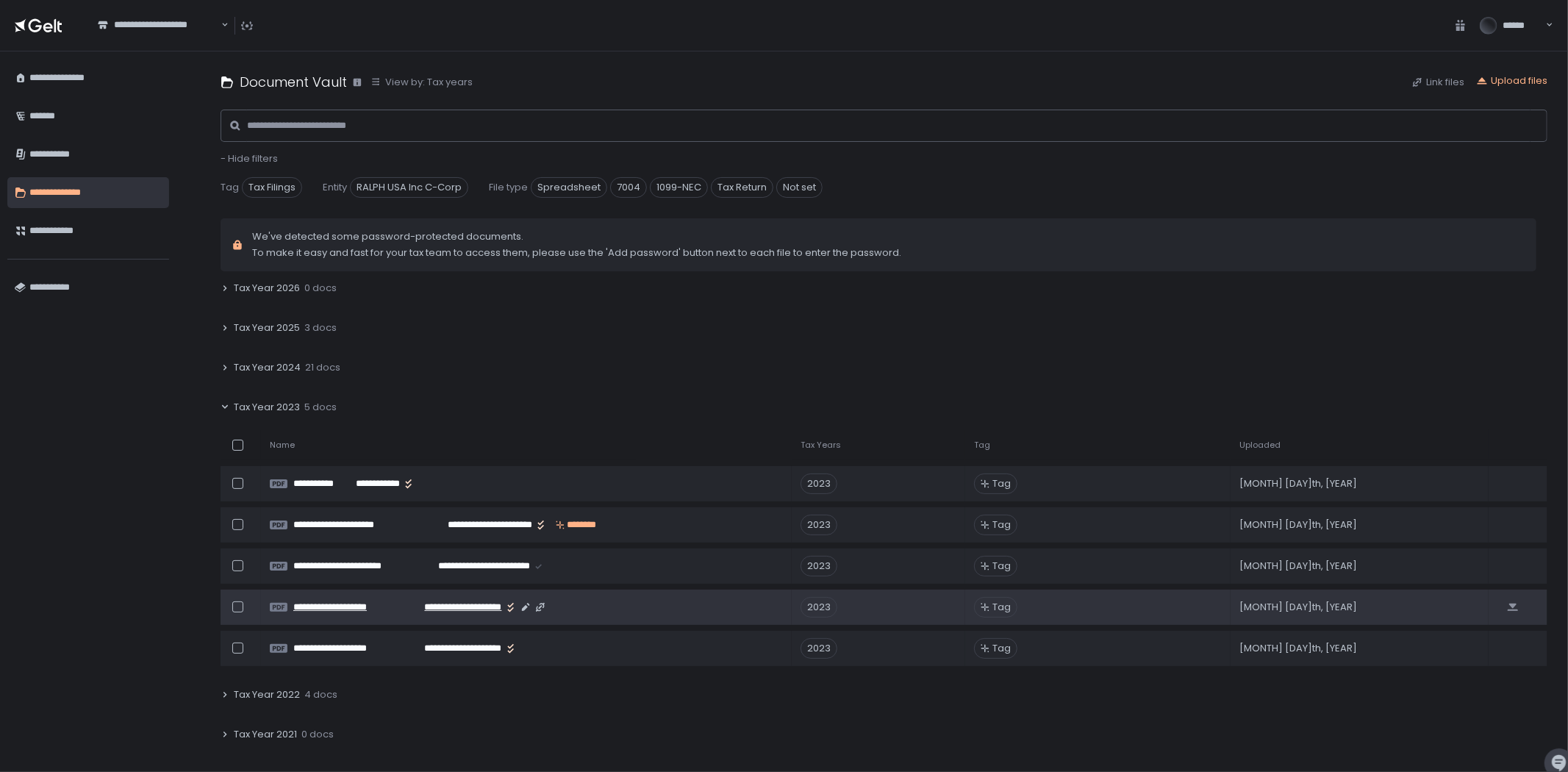 click on "**********" at bounding box center [454, 607] 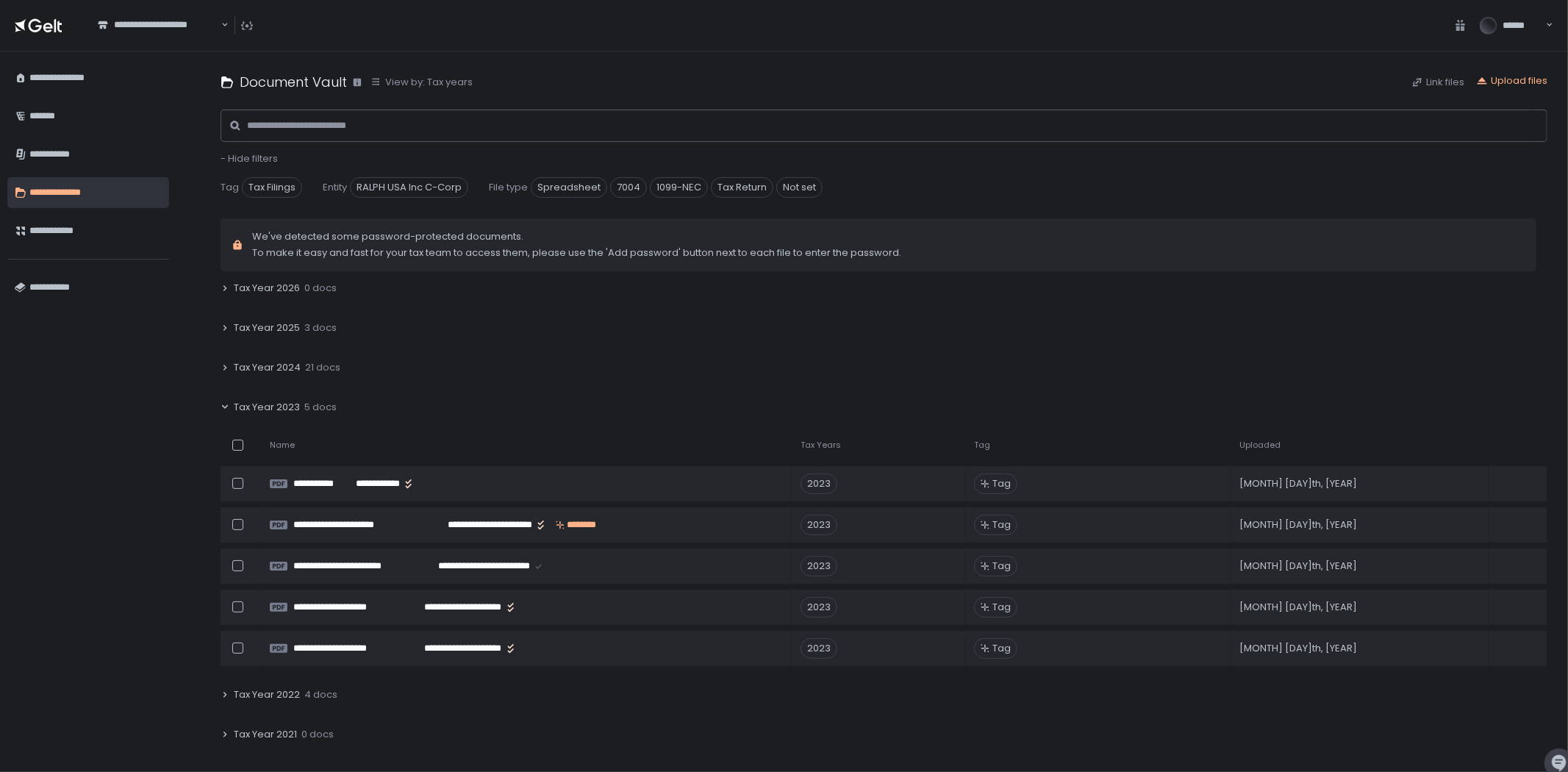 click 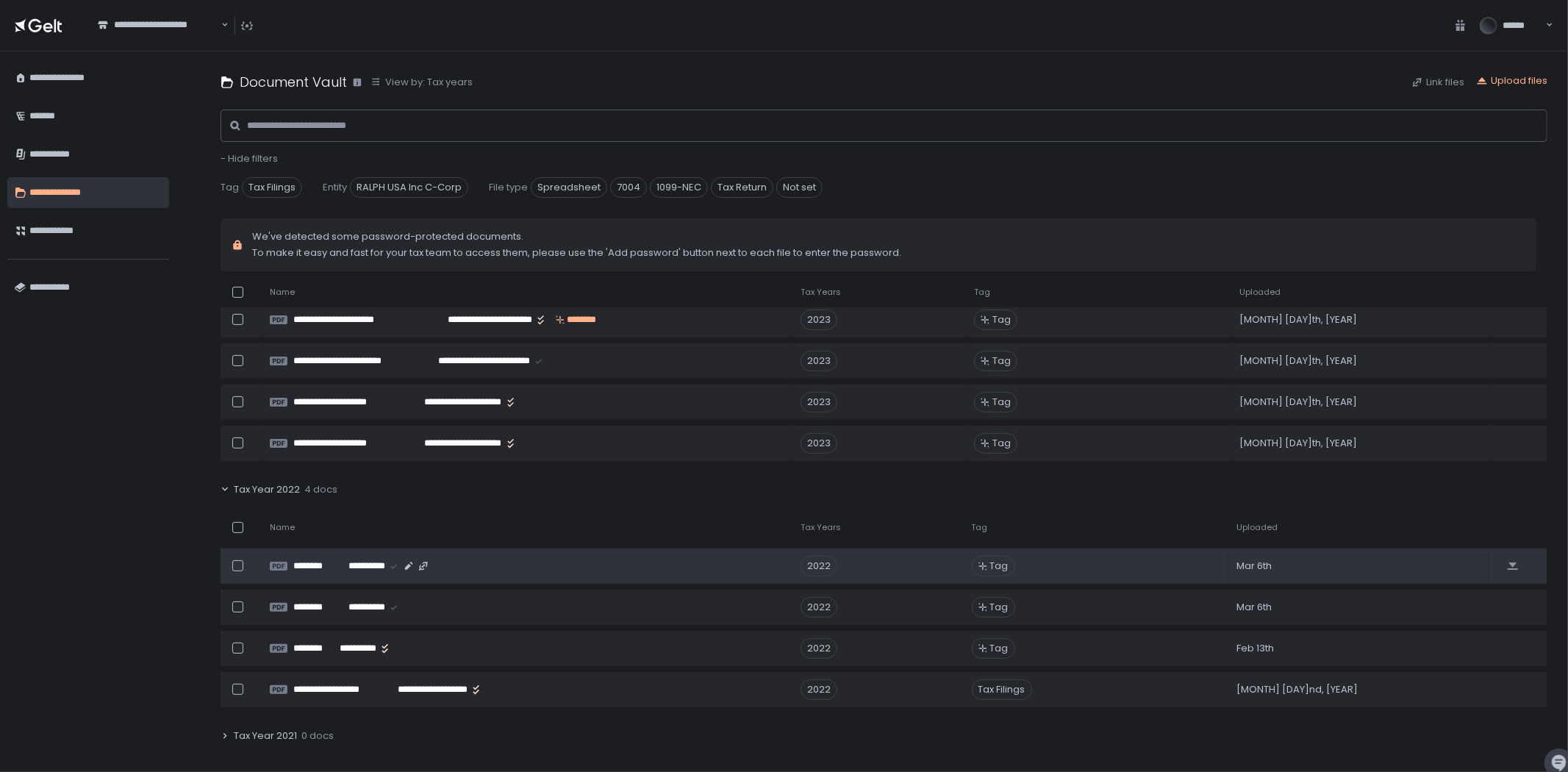 scroll, scrollTop: 0, scrollLeft: 0, axis: both 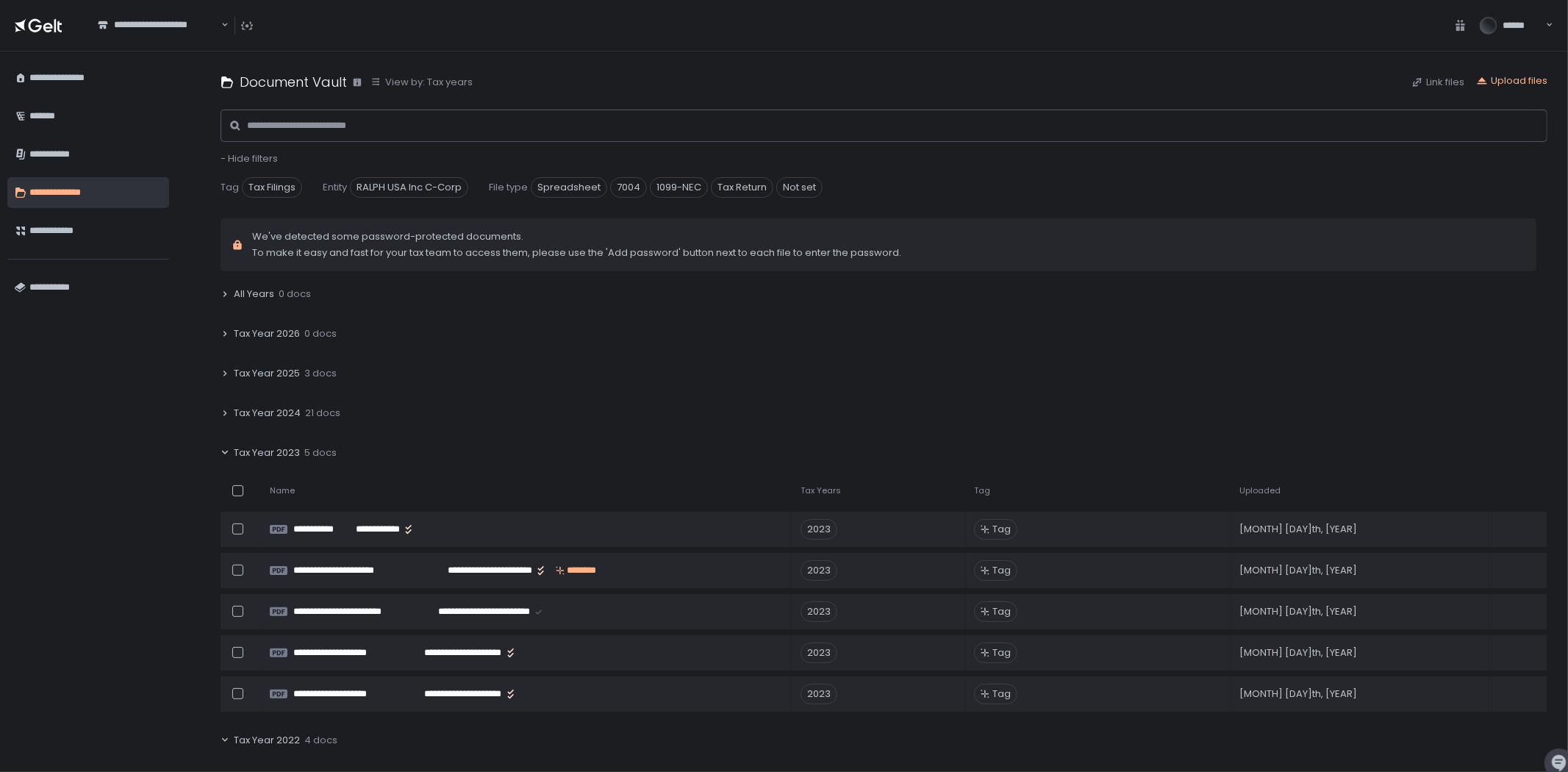 click 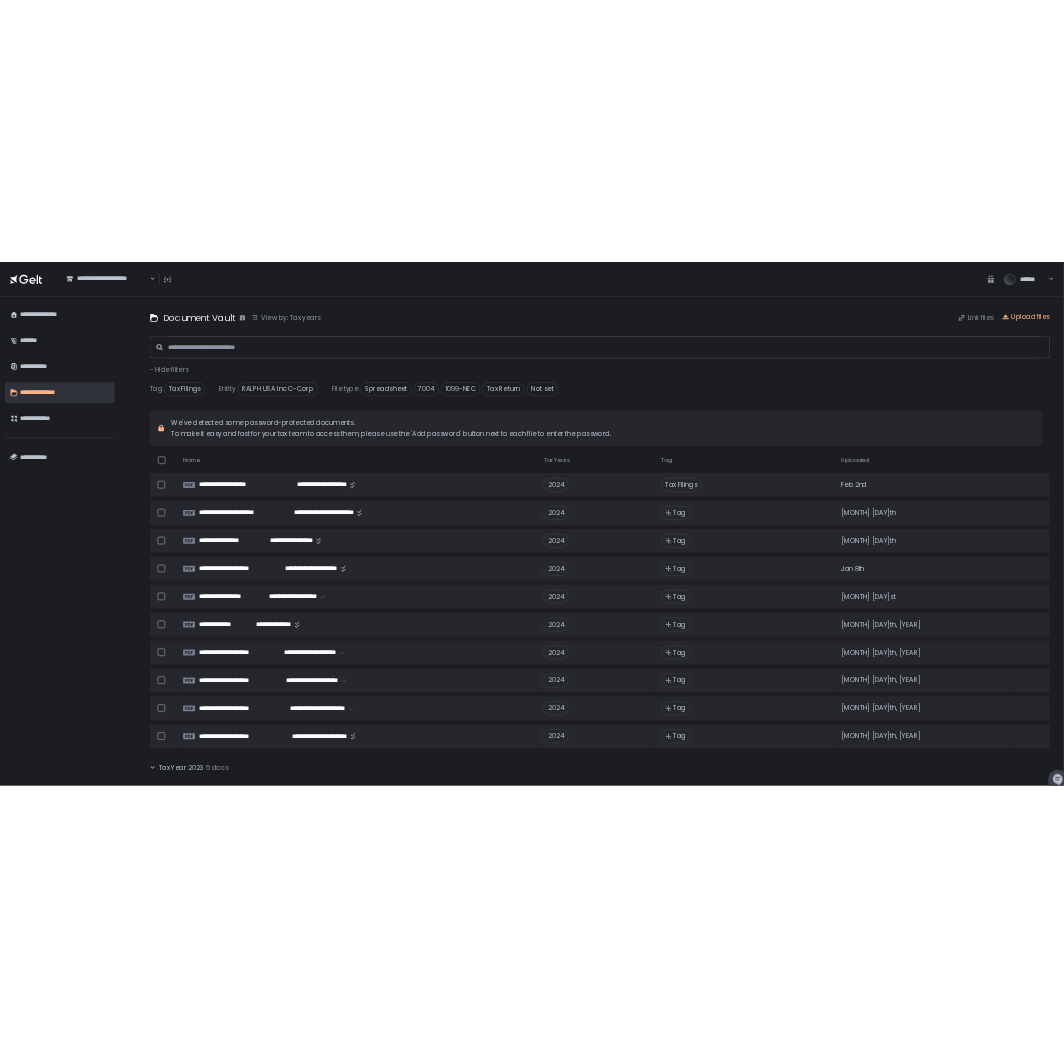 scroll, scrollTop: 888, scrollLeft: 0, axis: vertical 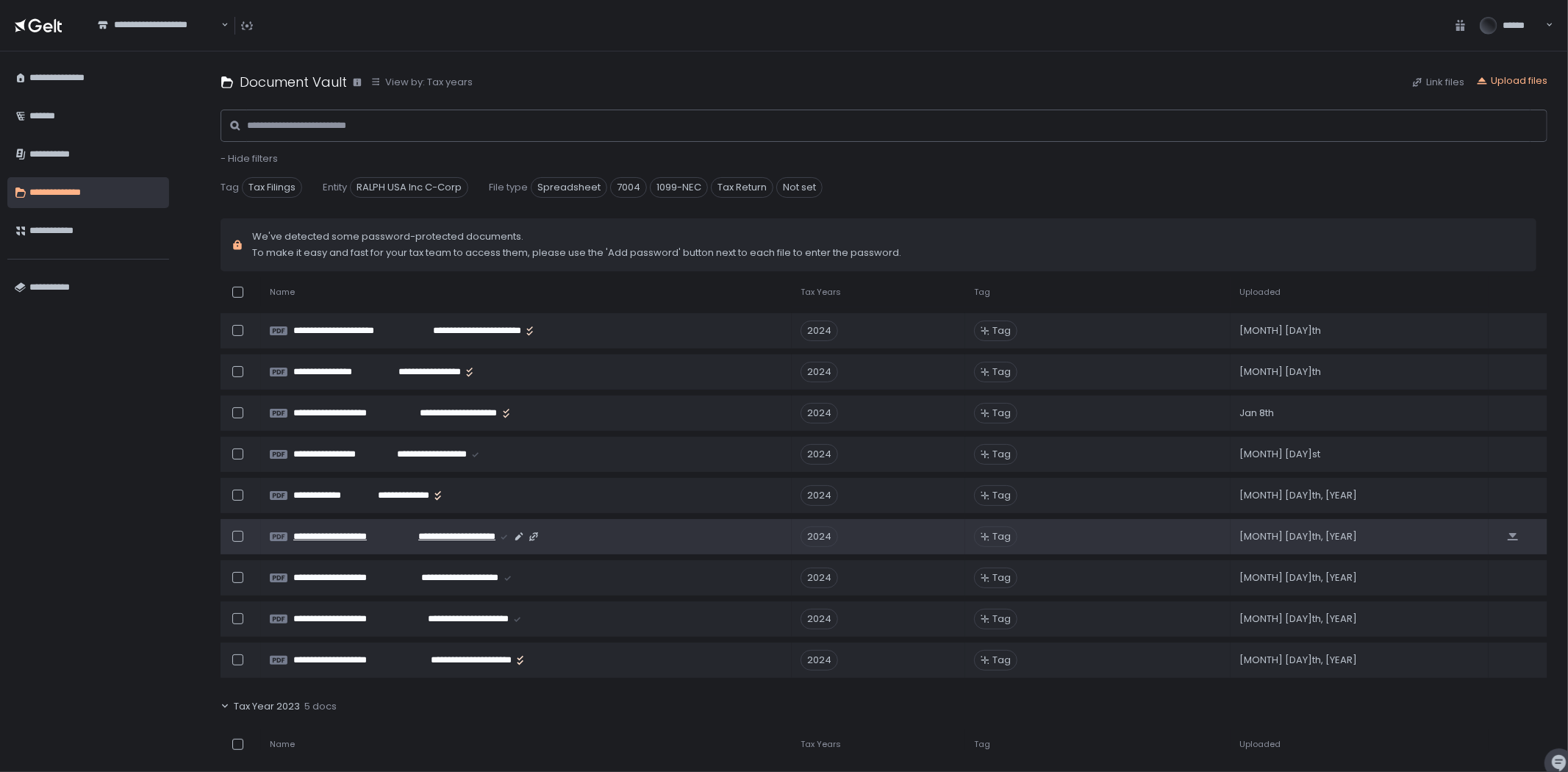 click on "**********" at bounding box center (446, 537) 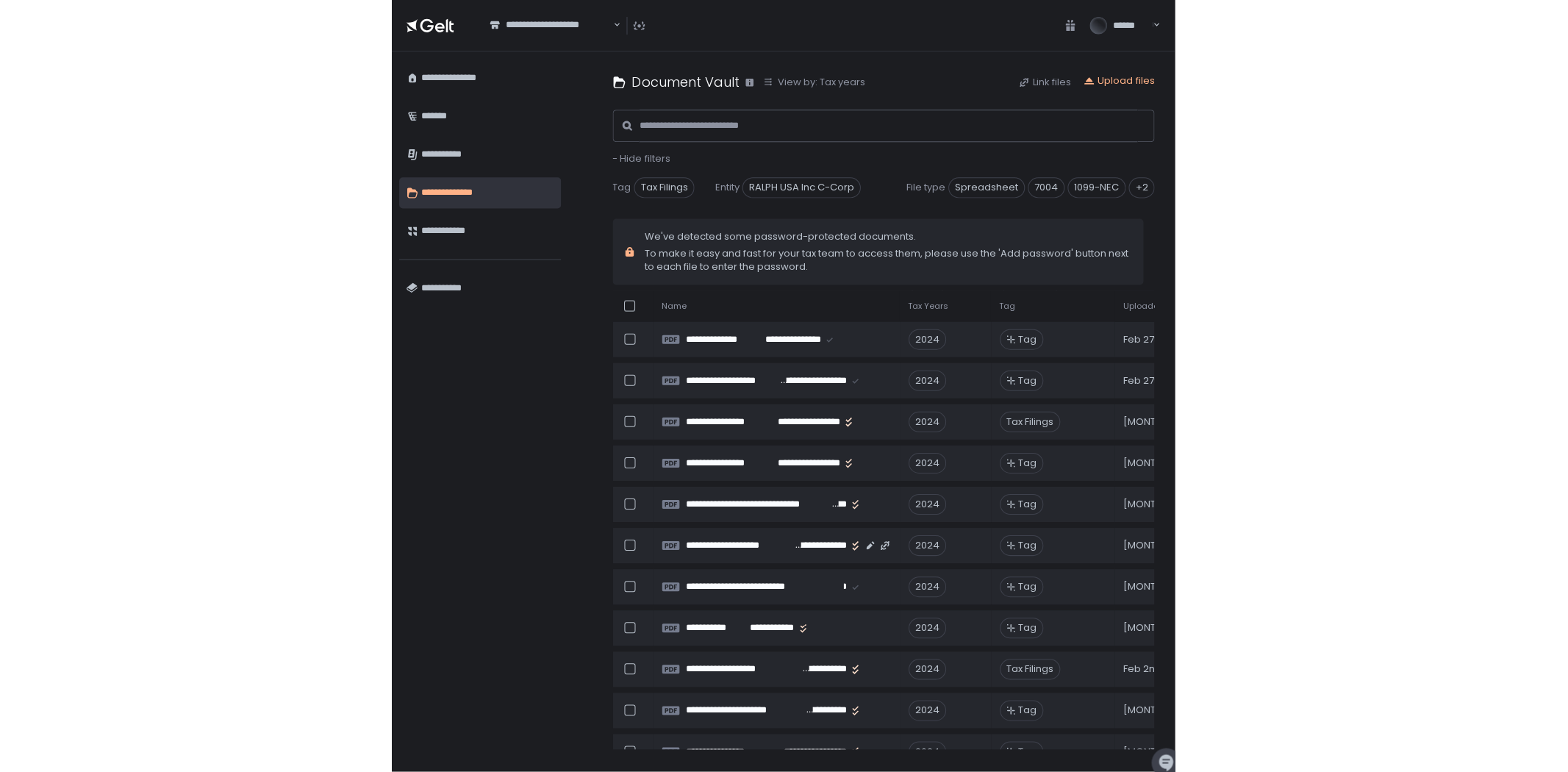 scroll, scrollTop: 163, scrollLeft: 0, axis: vertical 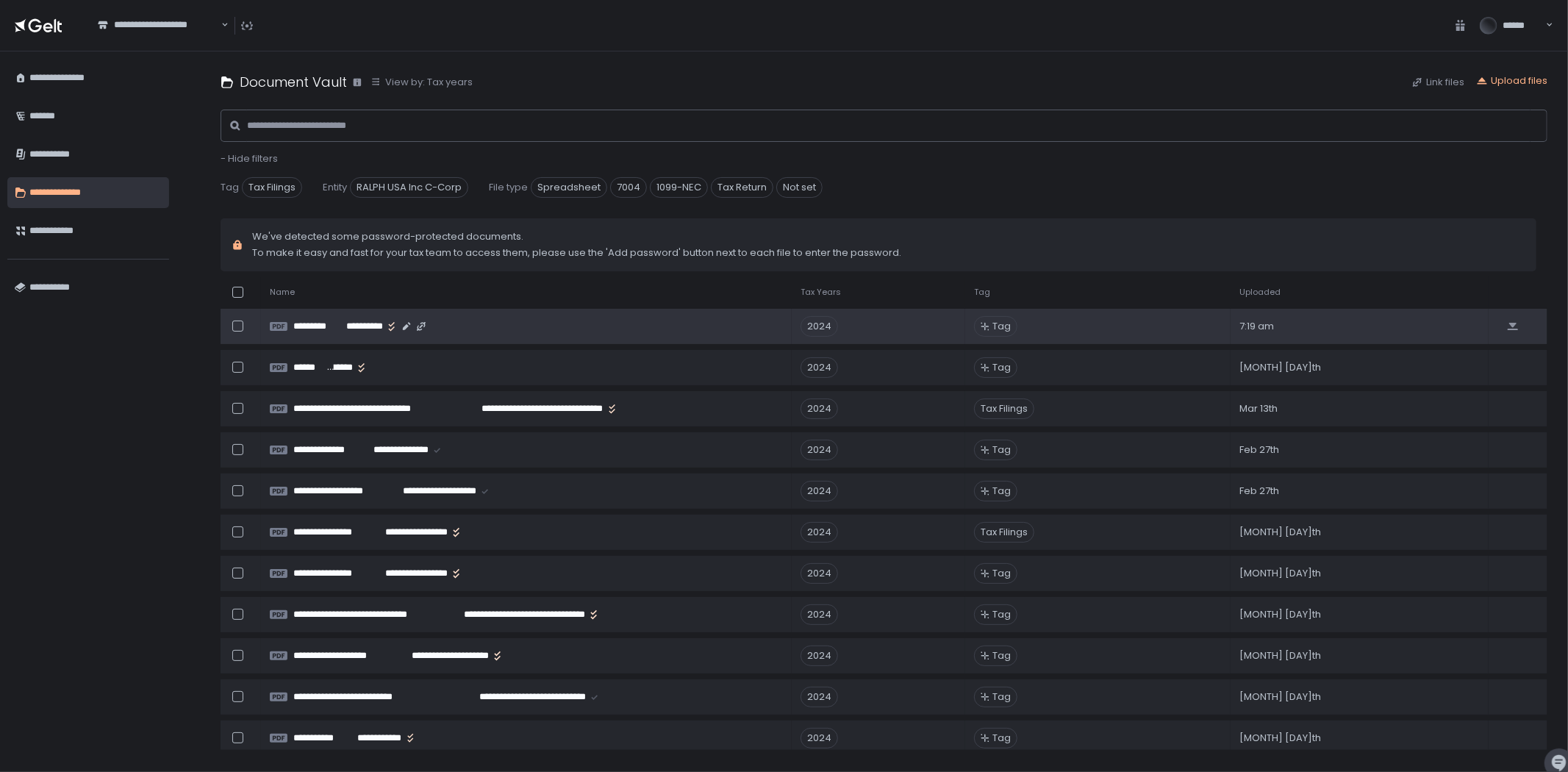 click on "**********" 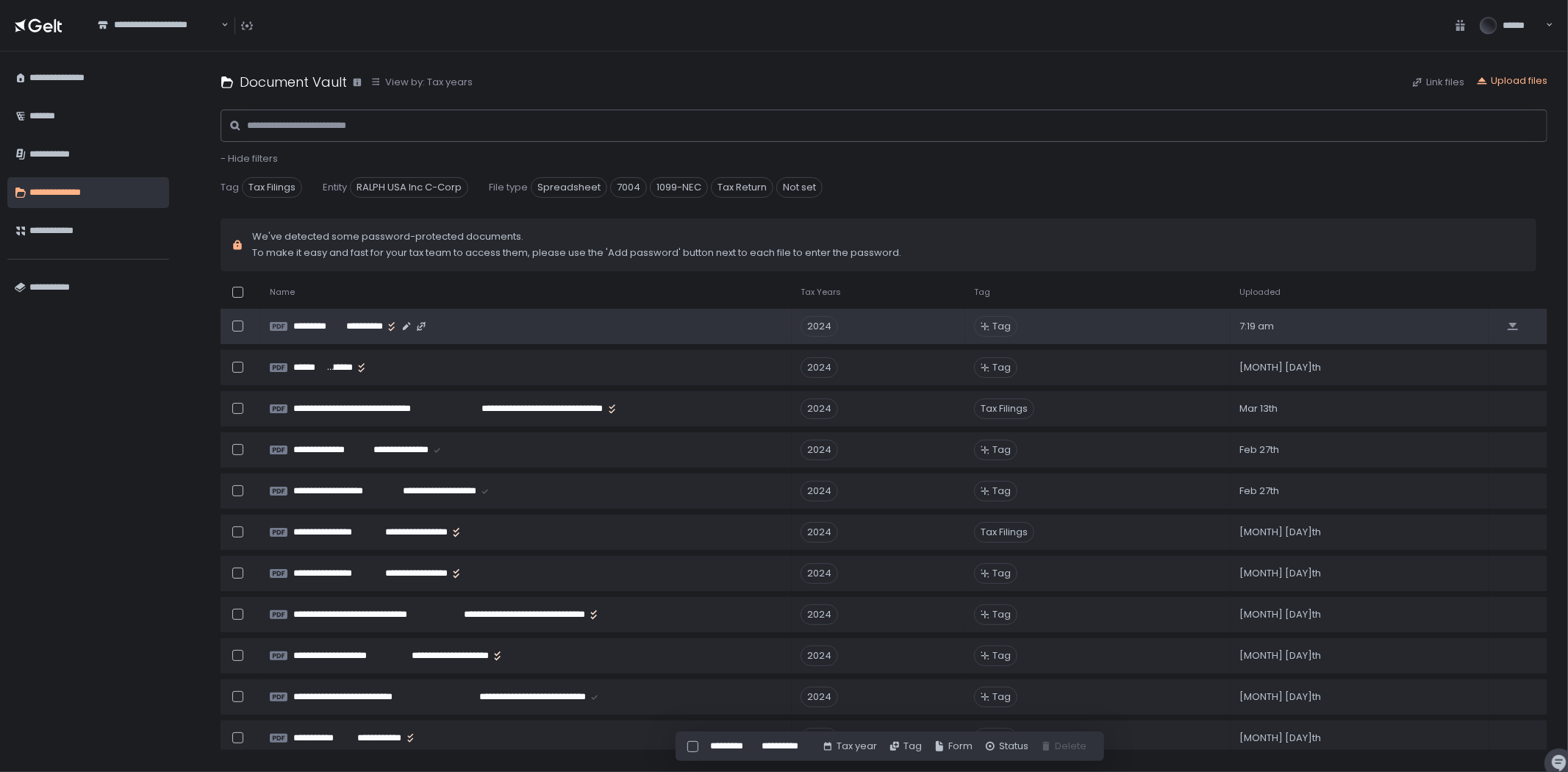 click at bounding box center [237, 326] 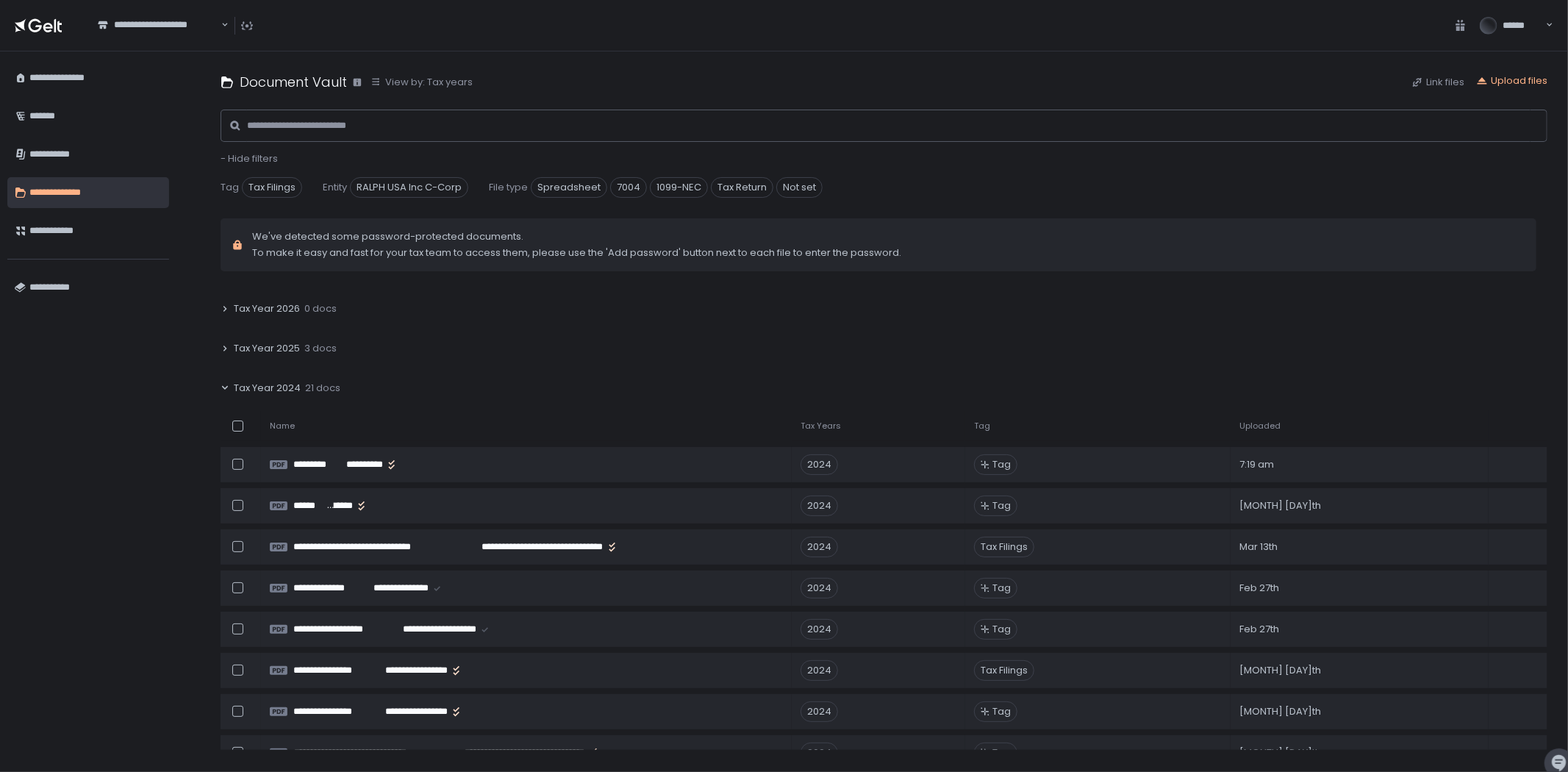 scroll, scrollTop: 0, scrollLeft: 0, axis: both 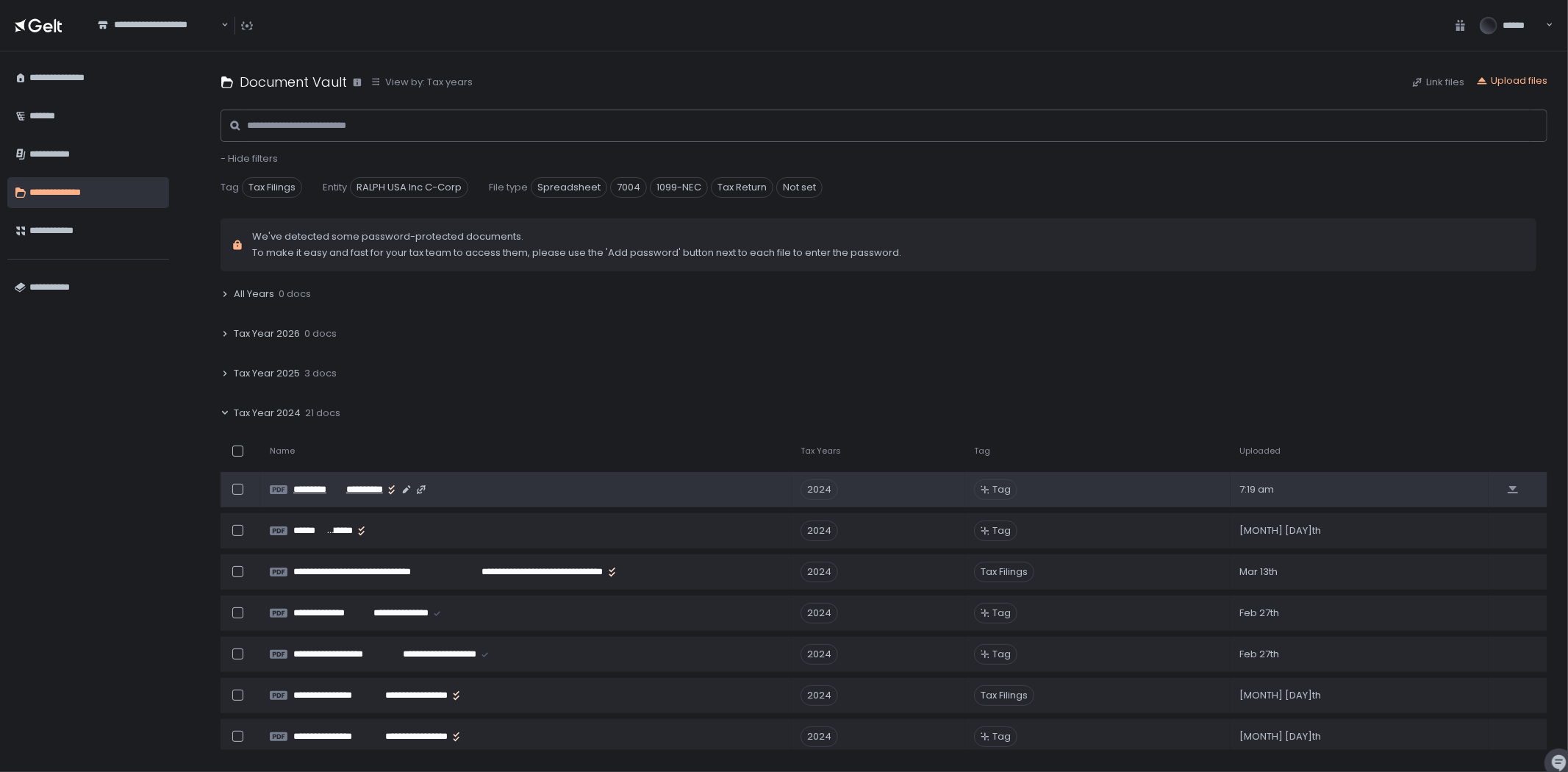 click on "*********" at bounding box center [318, 490] 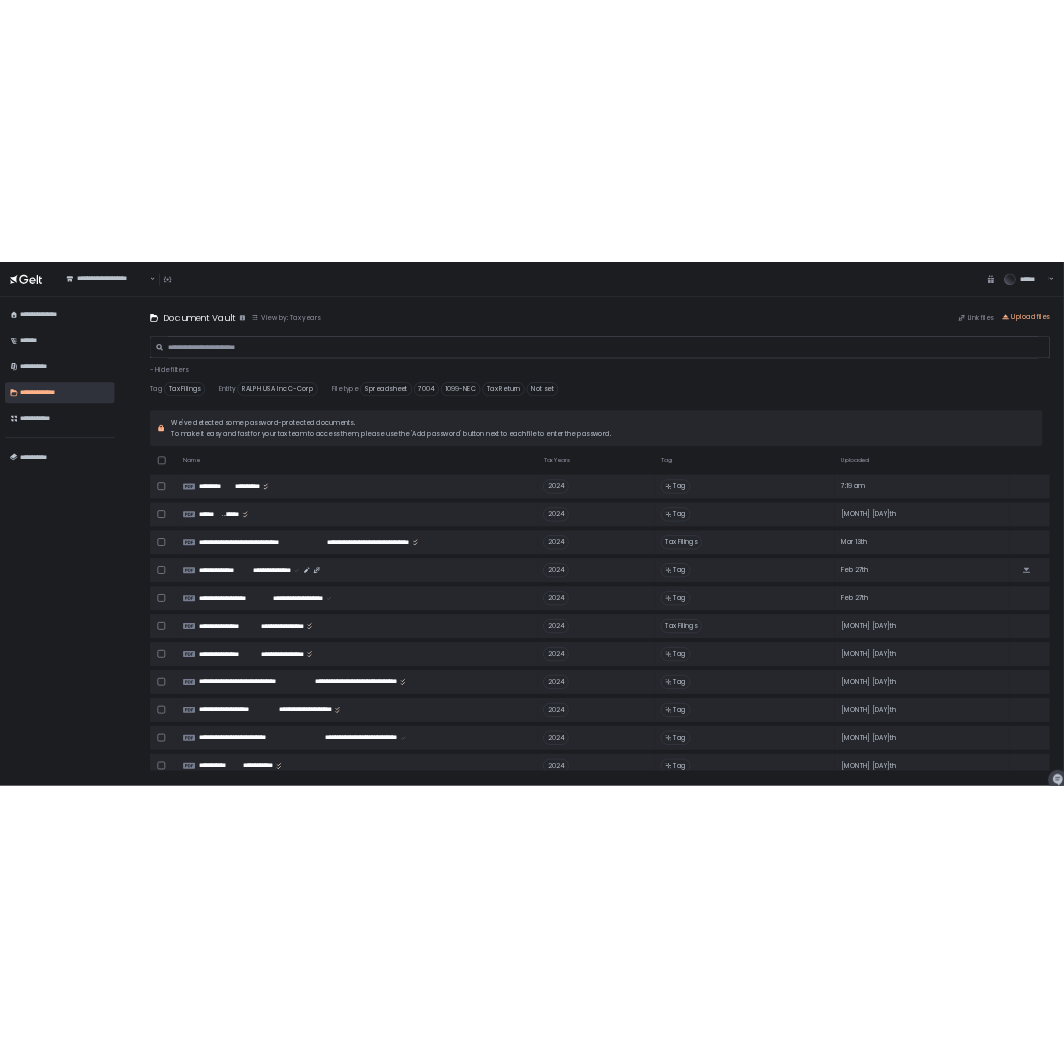 scroll, scrollTop: 222, scrollLeft: 0, axis: vertical 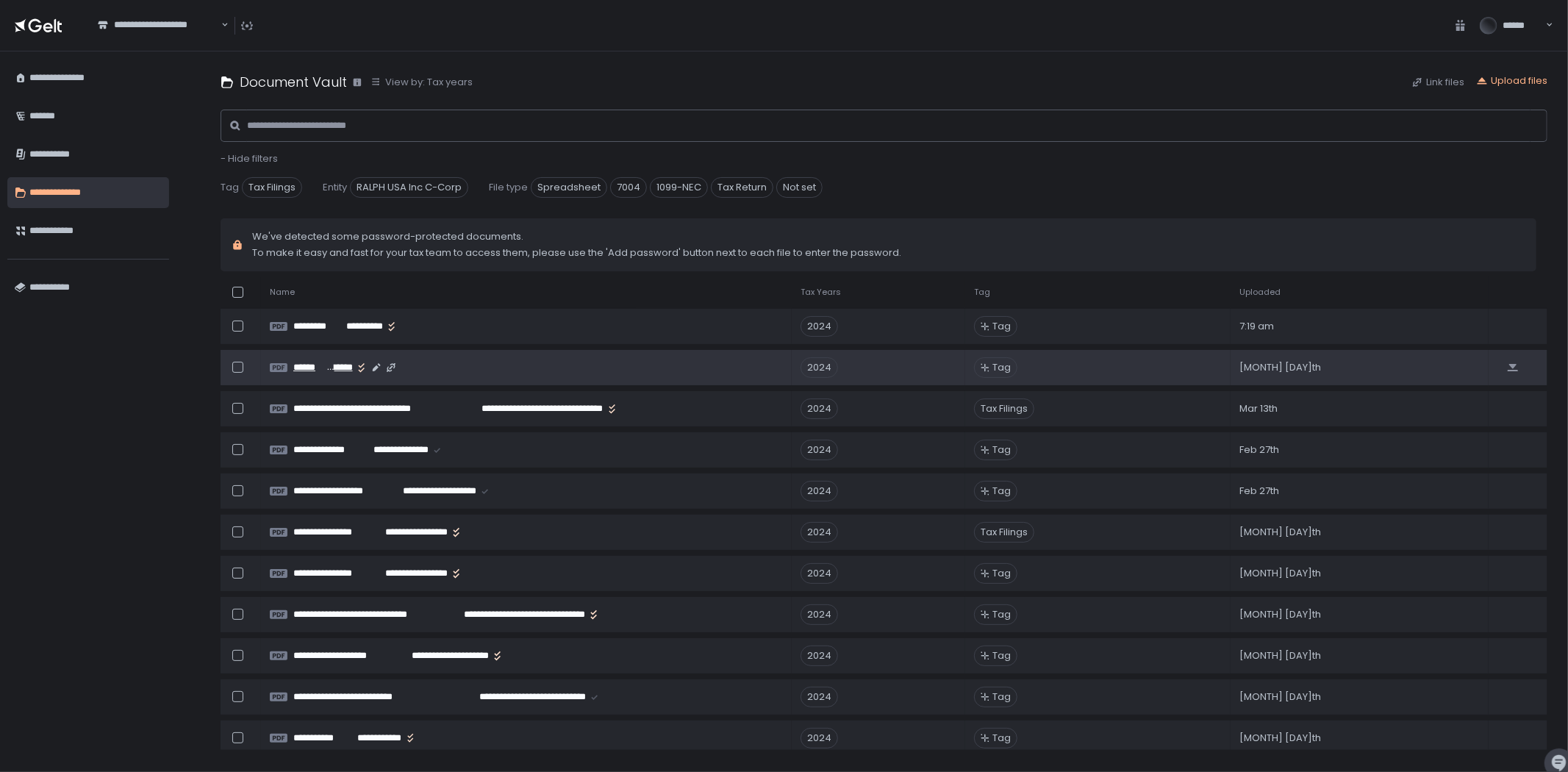 click on "******" at bounding box center [309, 368] 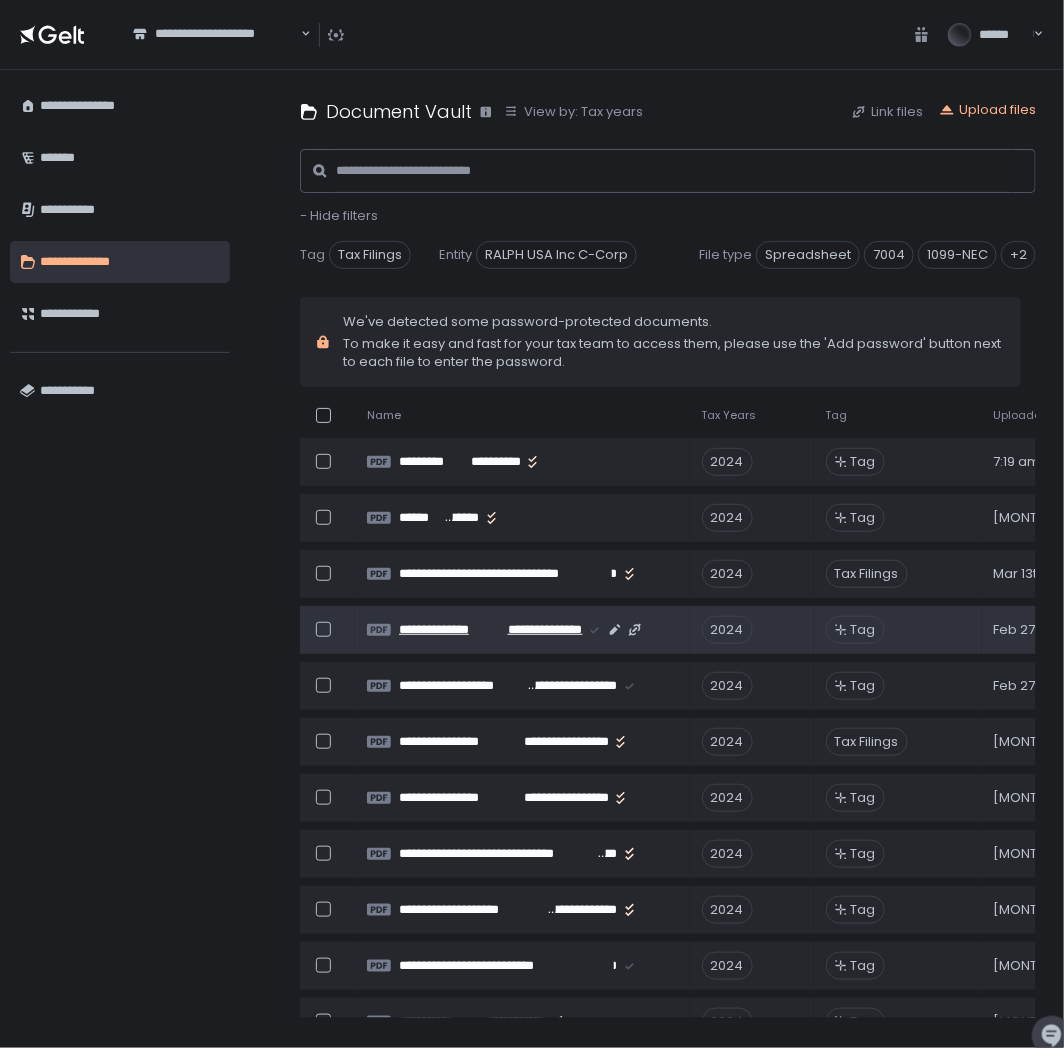 click on "**********" 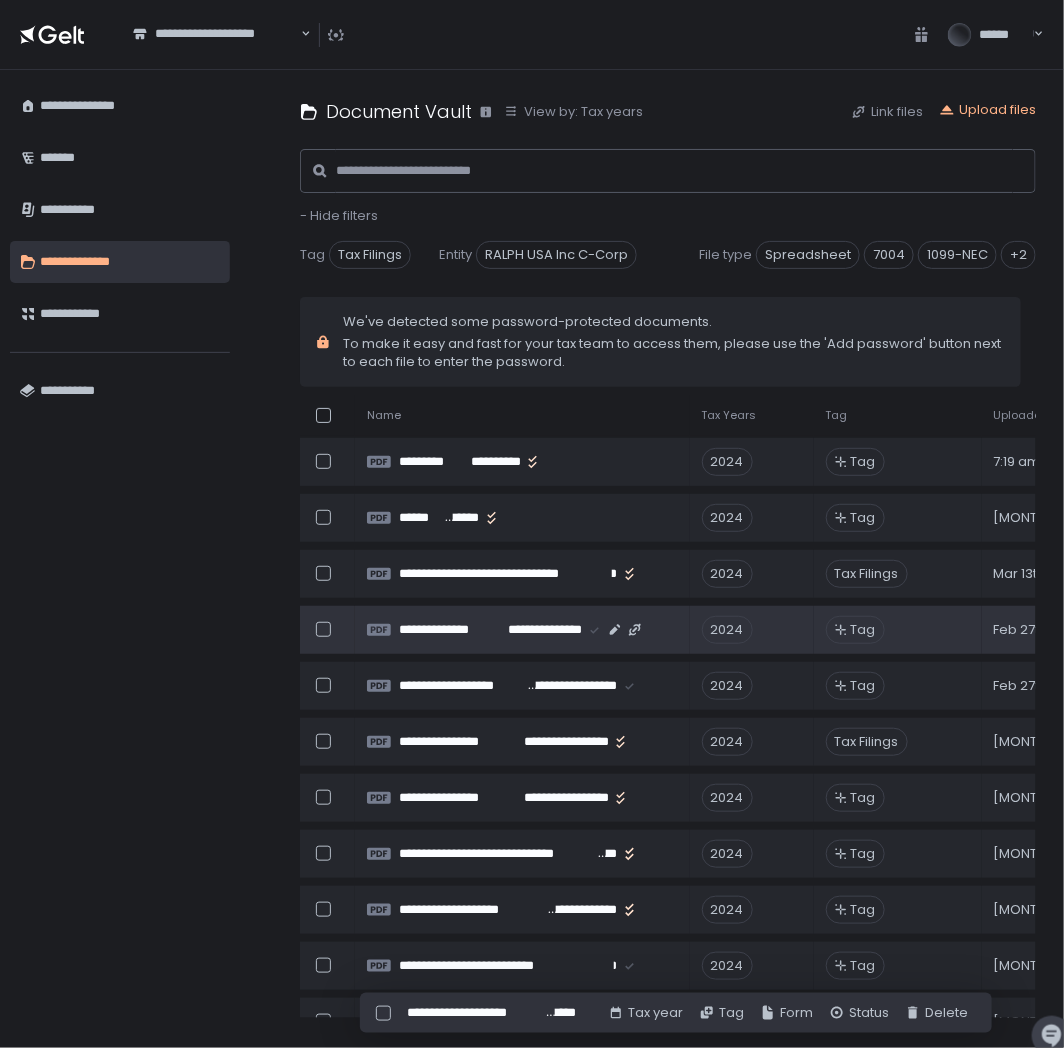 click on "**********" 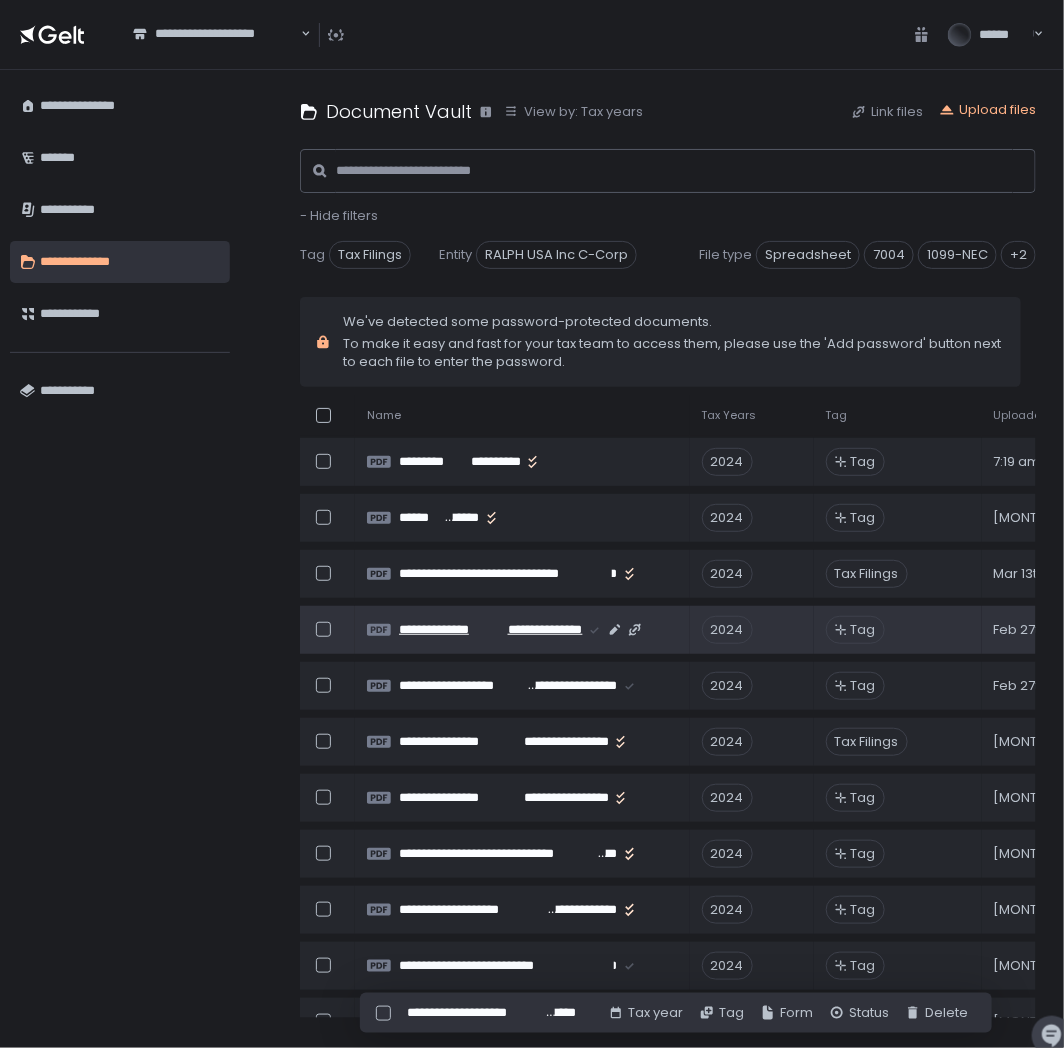 click on "**********" at bounding box center [448, 630] 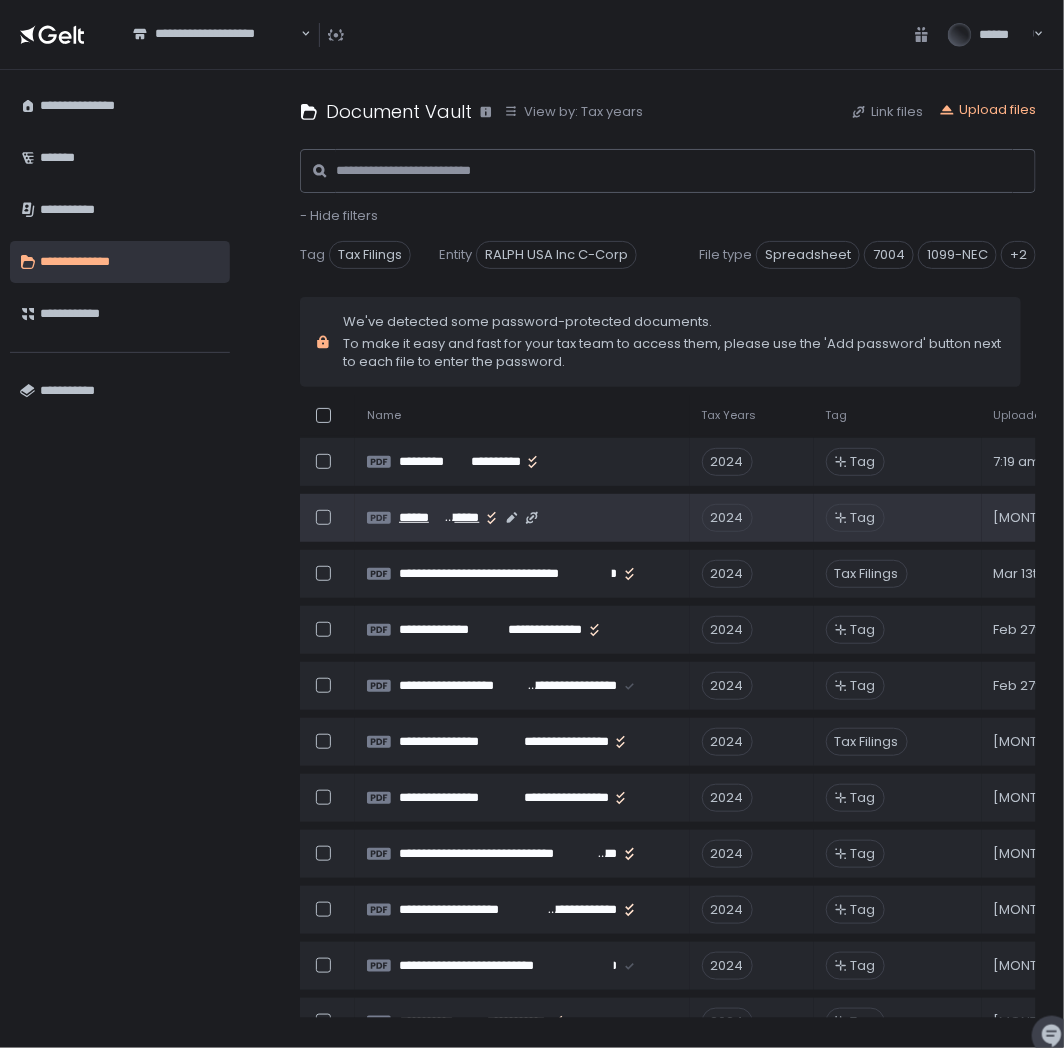 click on "******" at bounding box center (420, 518) 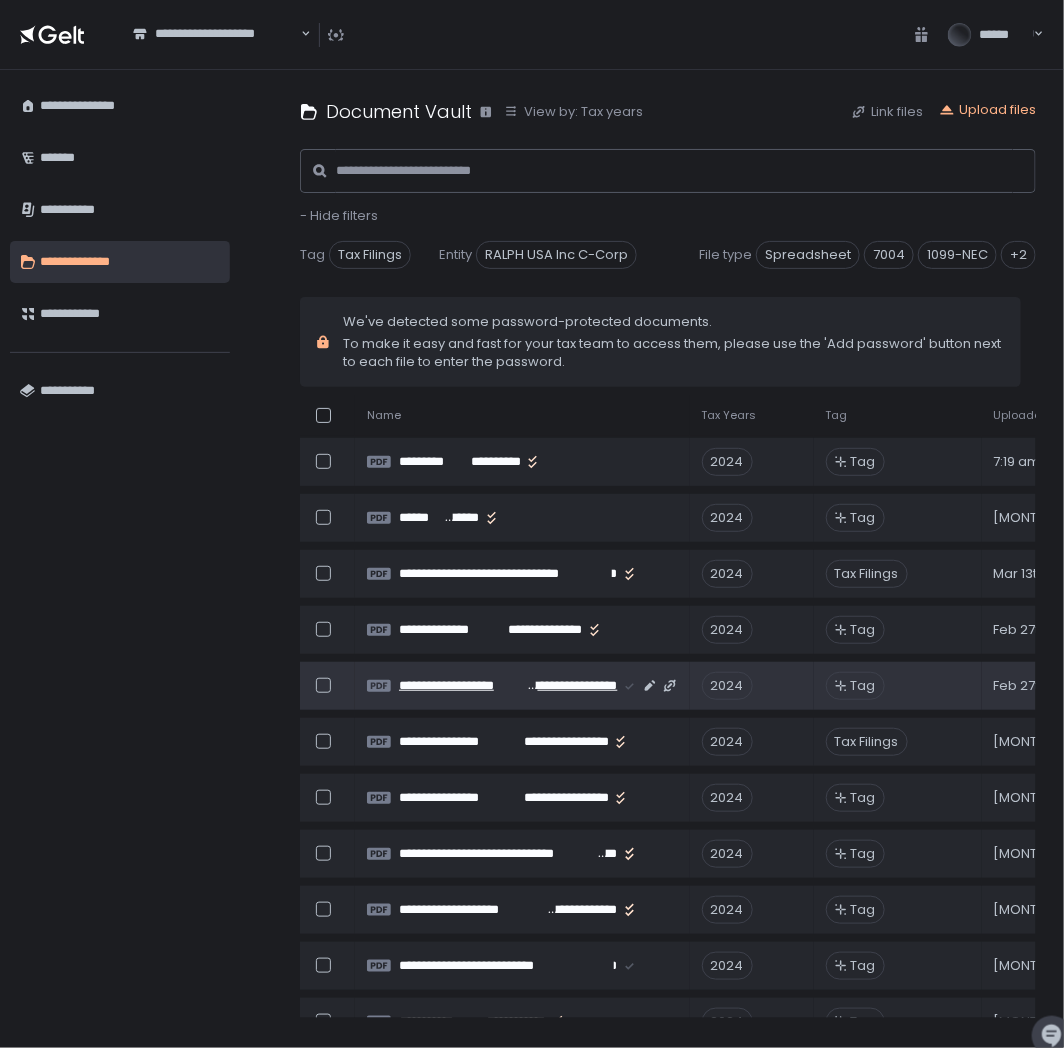 click on "**********" at bounding box center [462, 686] 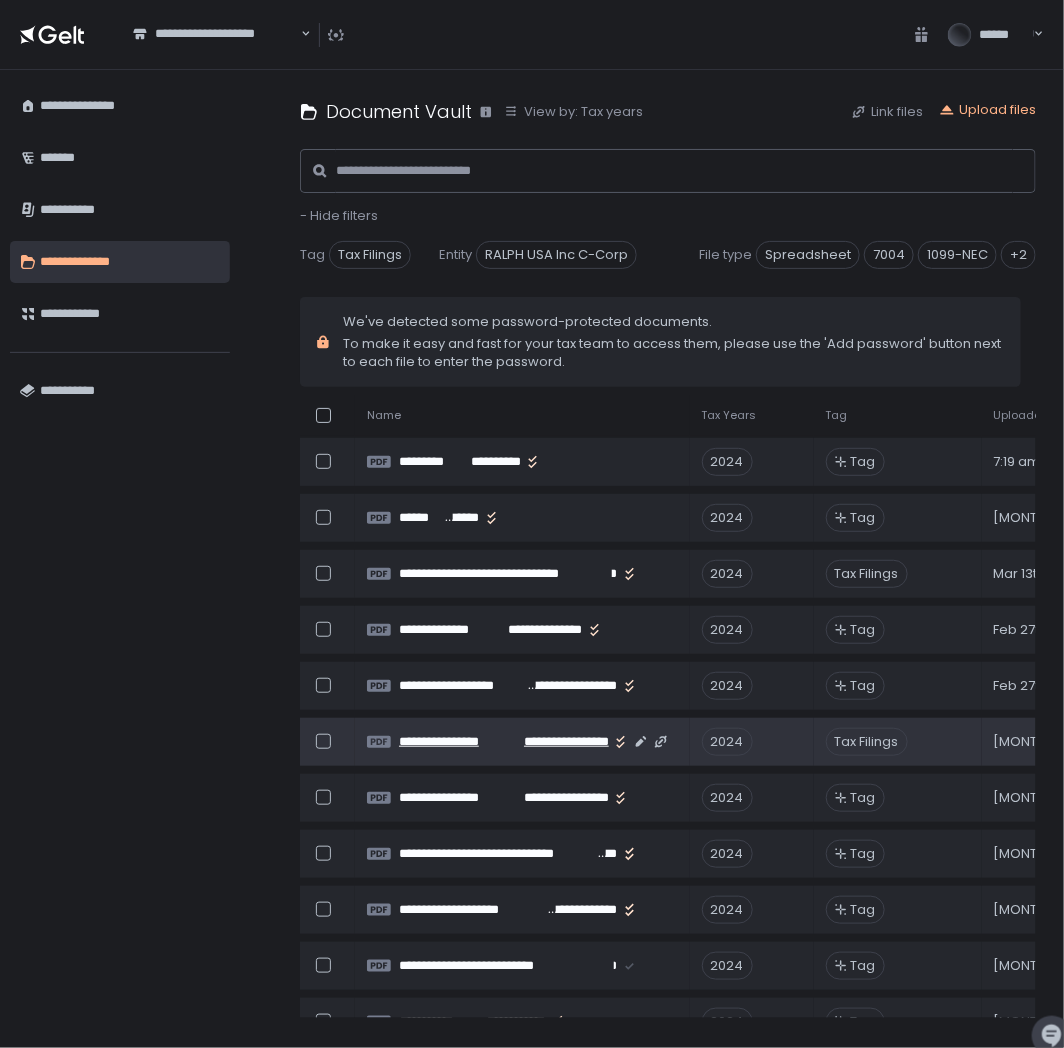 click on "**********" at bounding box center [452, 742] 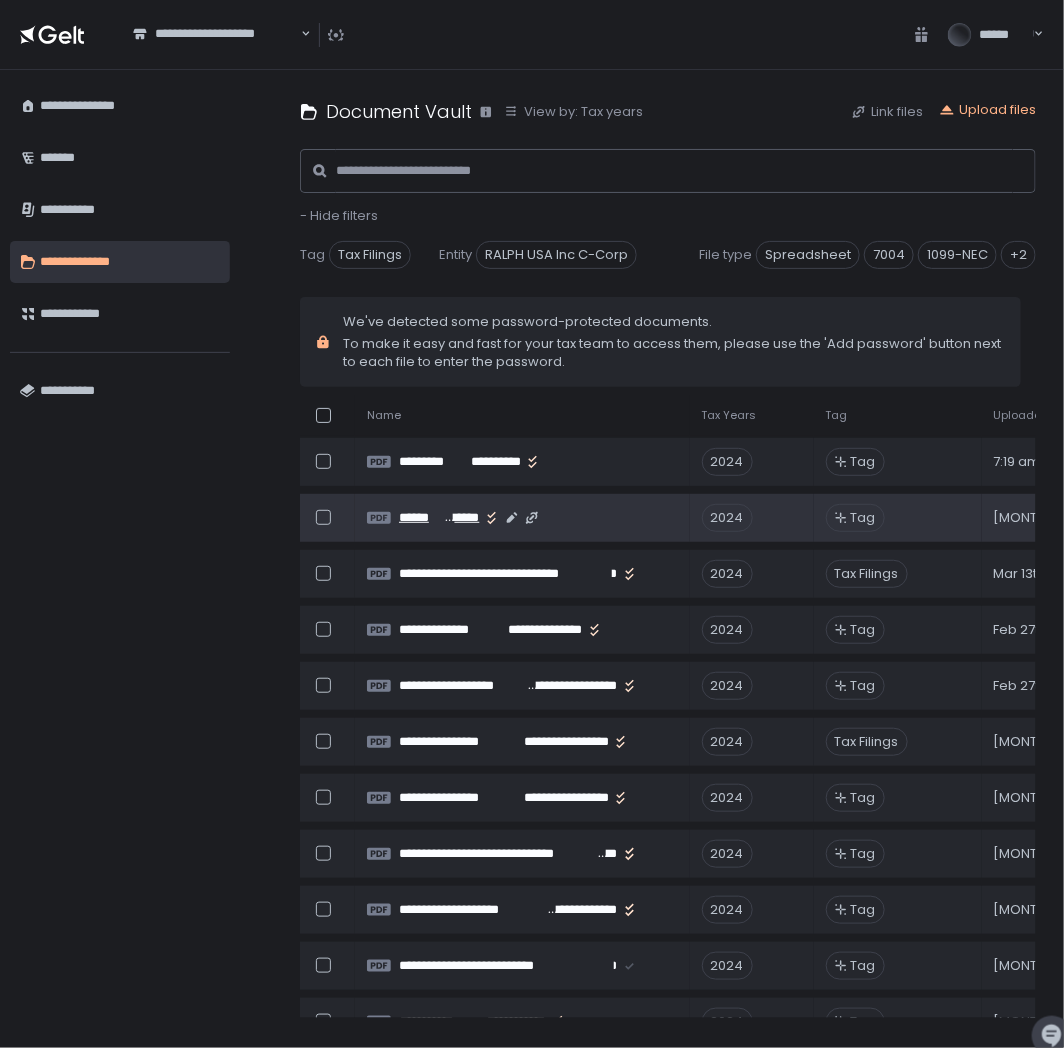 click on "********" at bounding box center [460, 518] 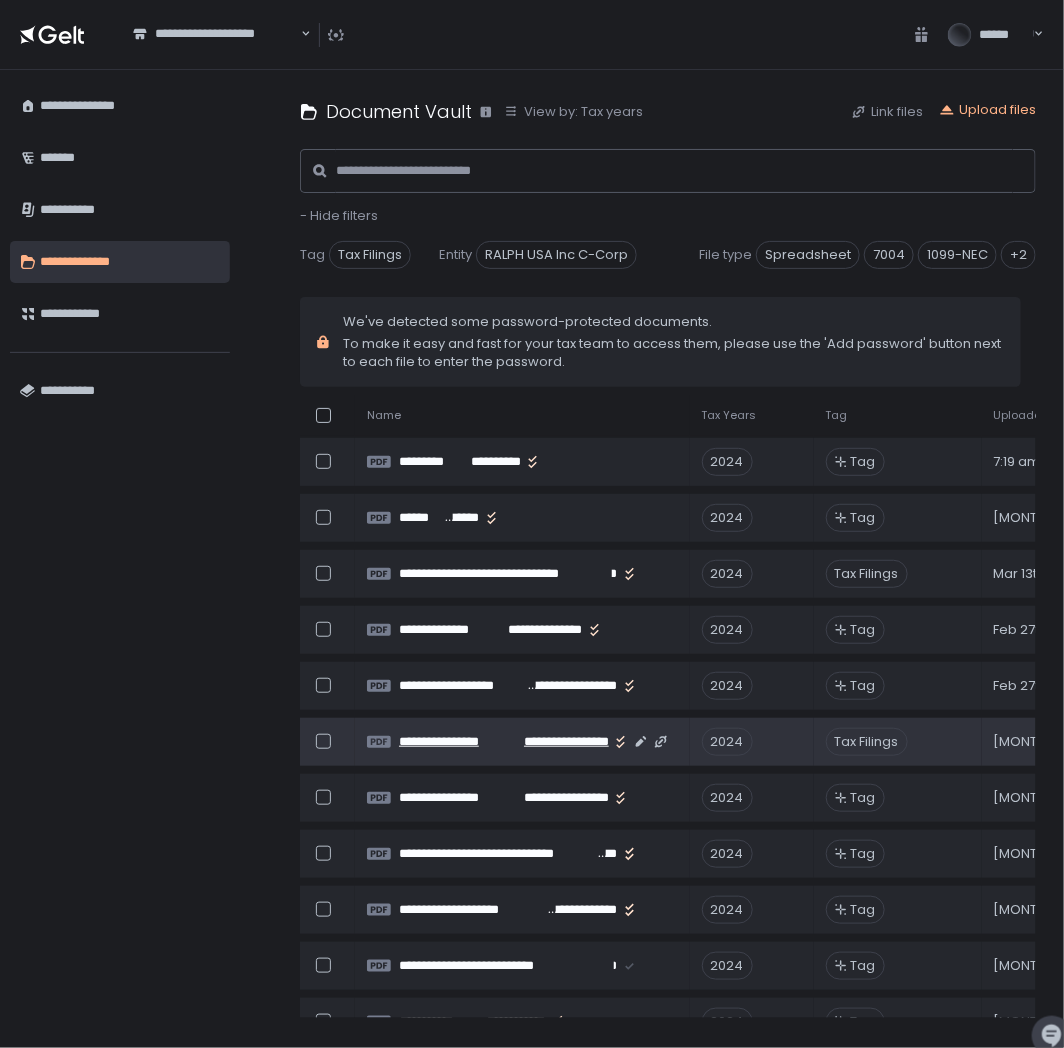 click on "**********" at bounding box center [452, 742] 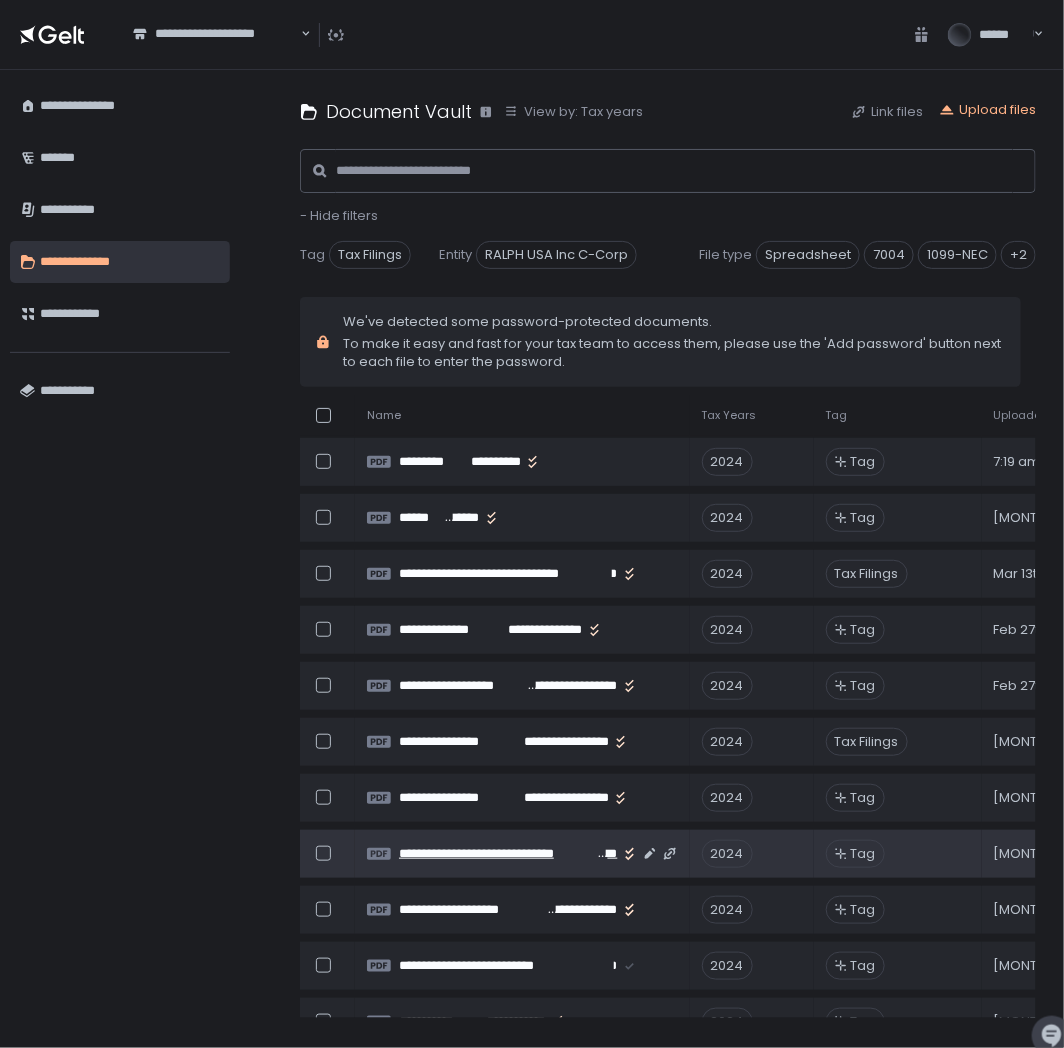 click on "**********" at bounding box center (497, 854) 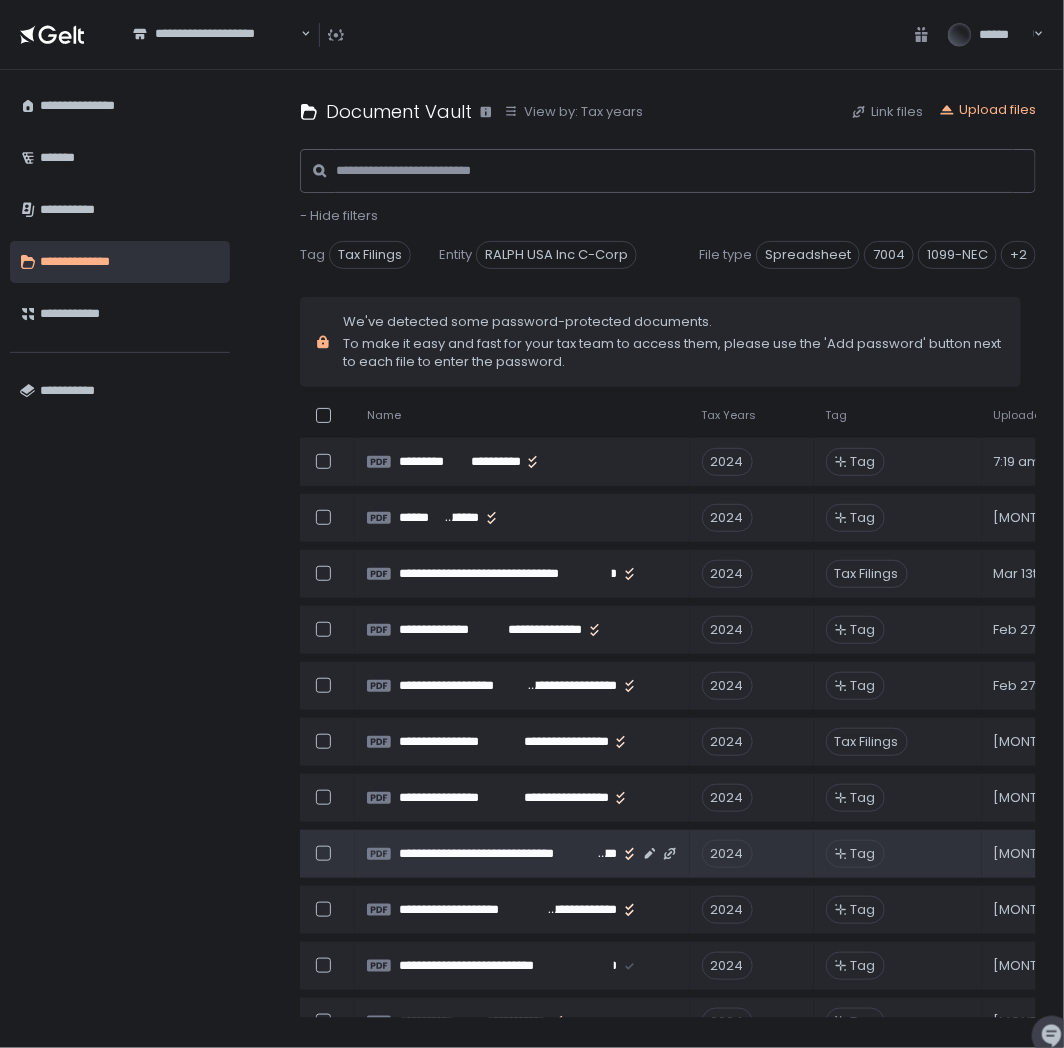 click on "**********" 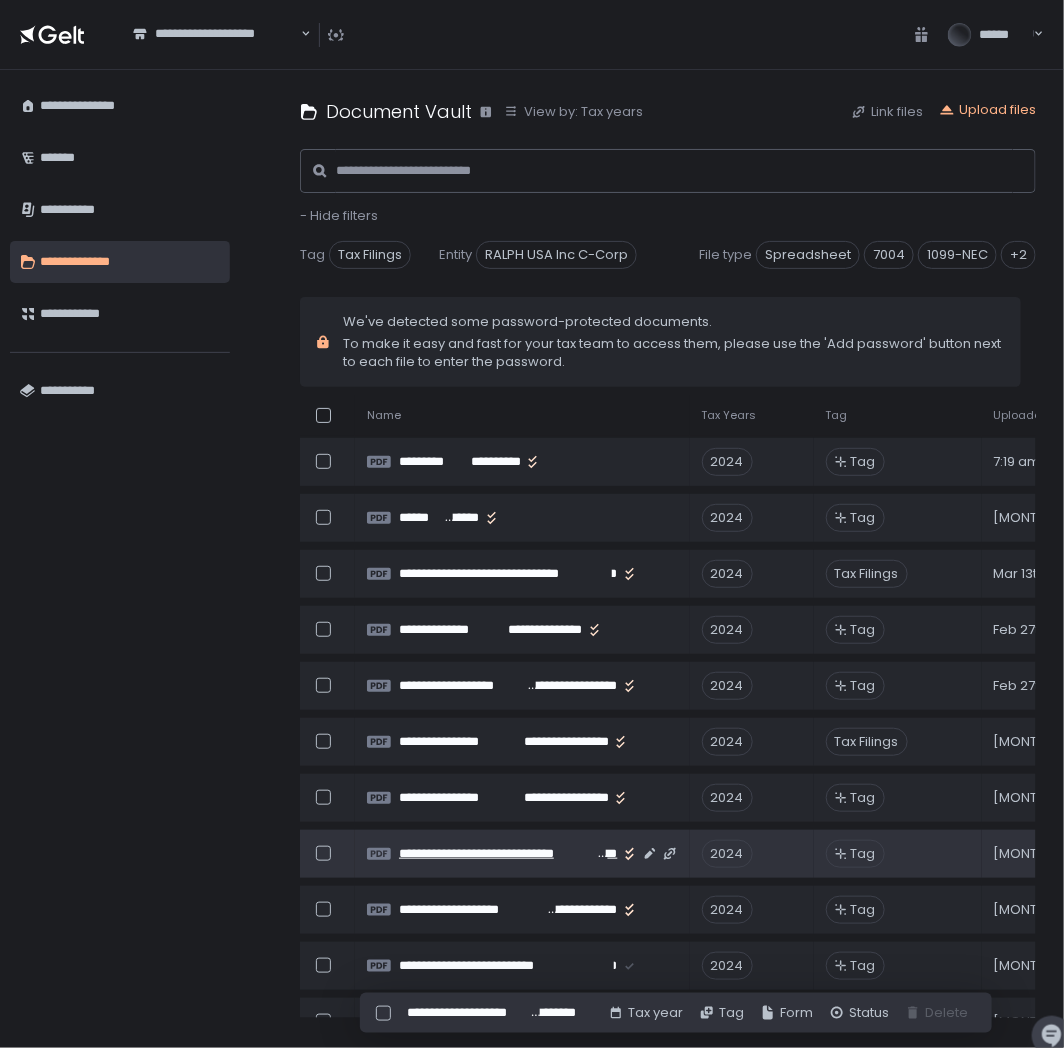click on "**********" at bounding box center (497, 854) 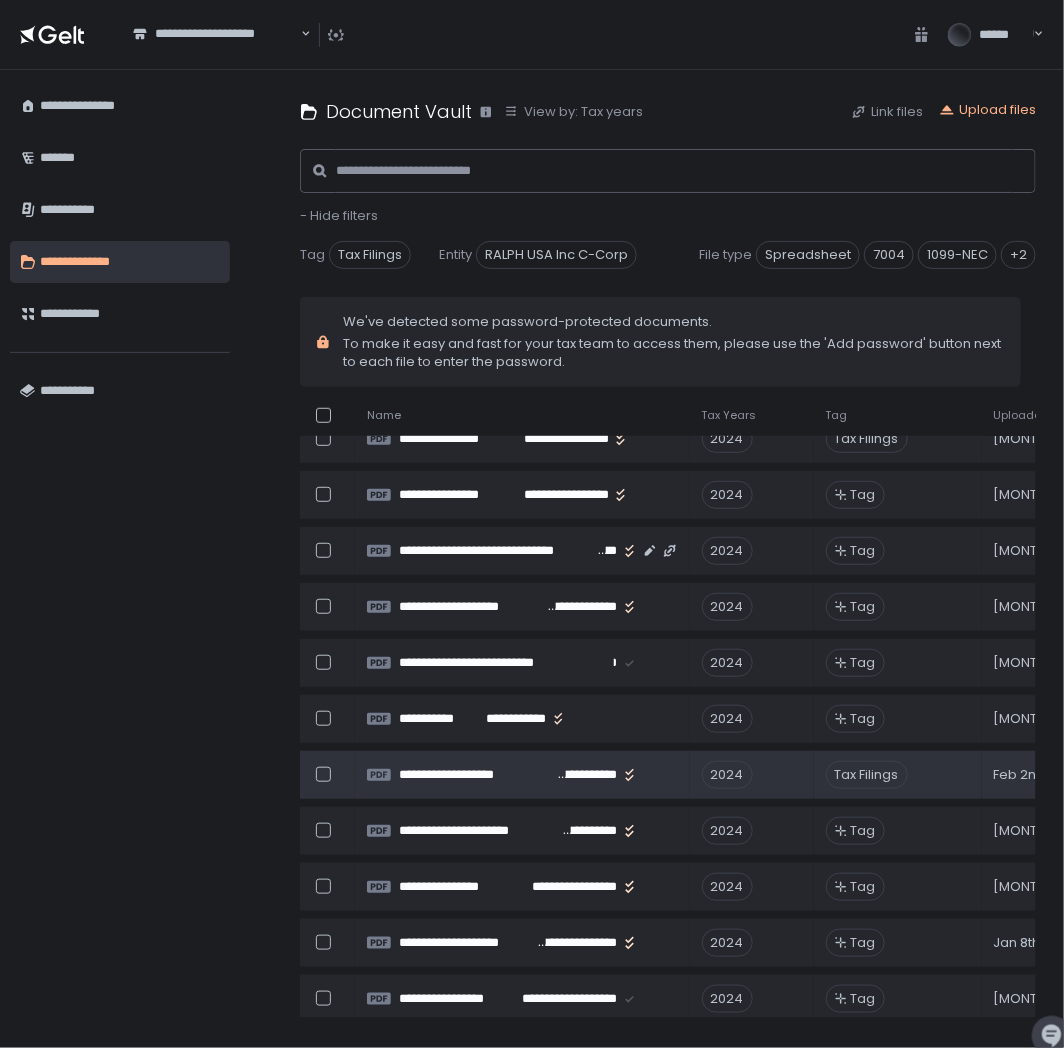 scroll, scrollTop: 555, scrollLeft: 0, axis: vertical 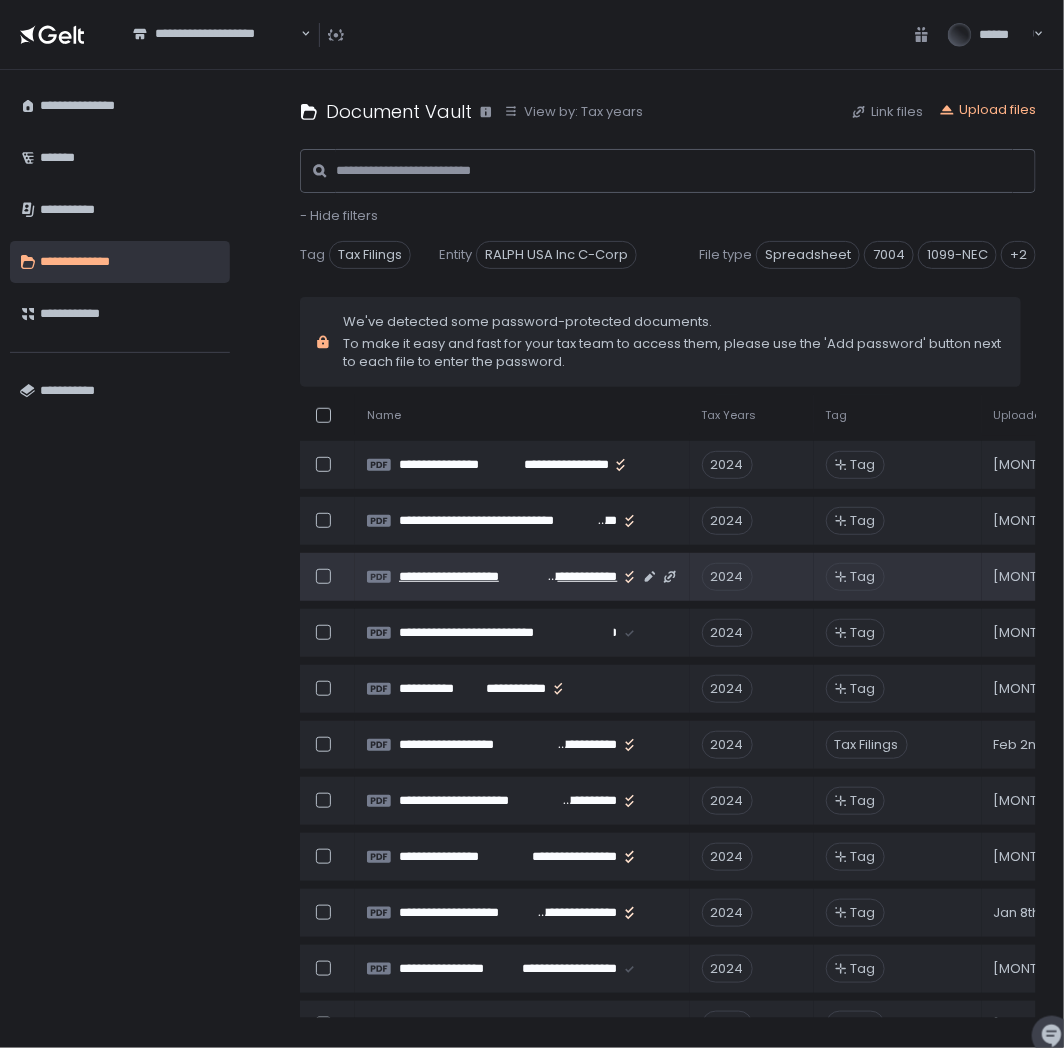 click on "**********" at bounding box center (472, 577) 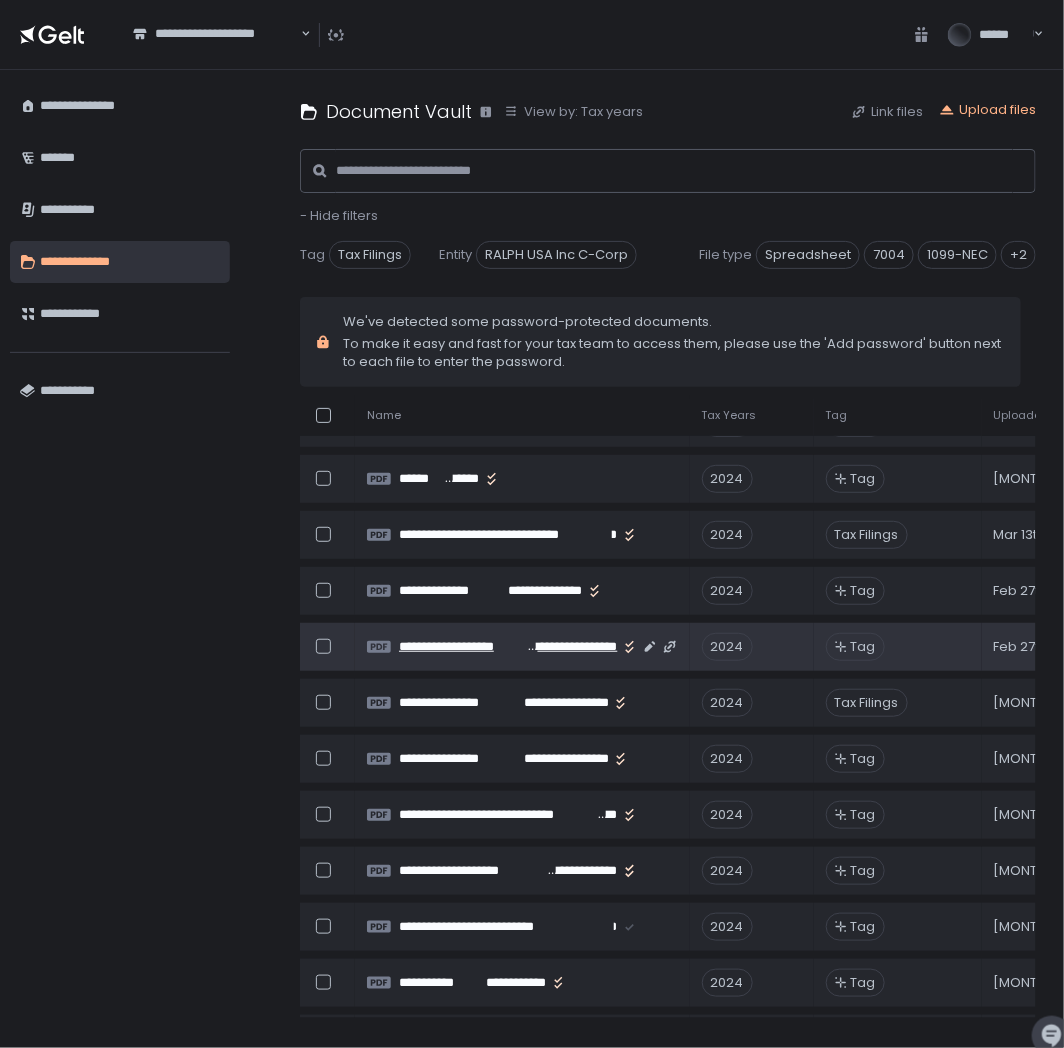 scroll, scrollTop: 222, scrollLeft: 0, axis: vertical 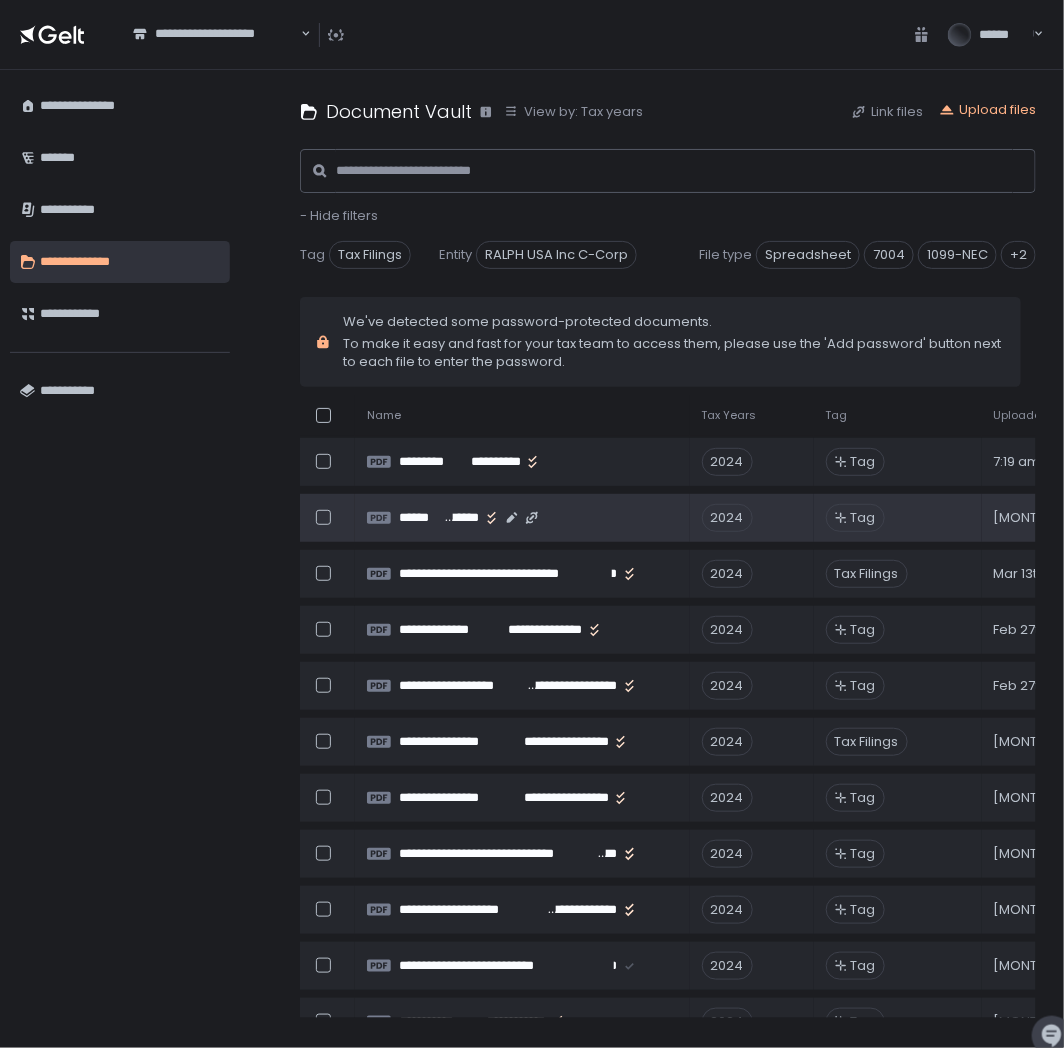click on "****** ********" 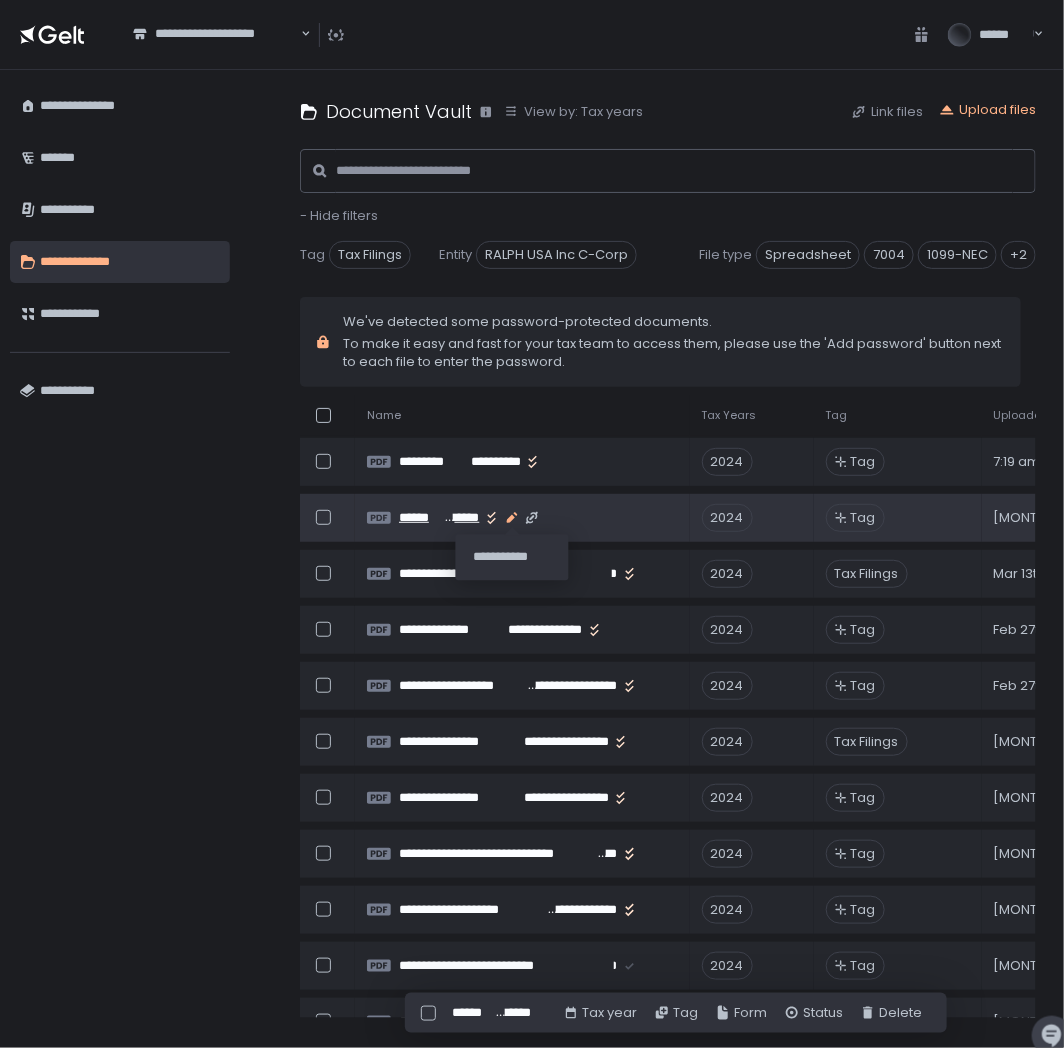 click 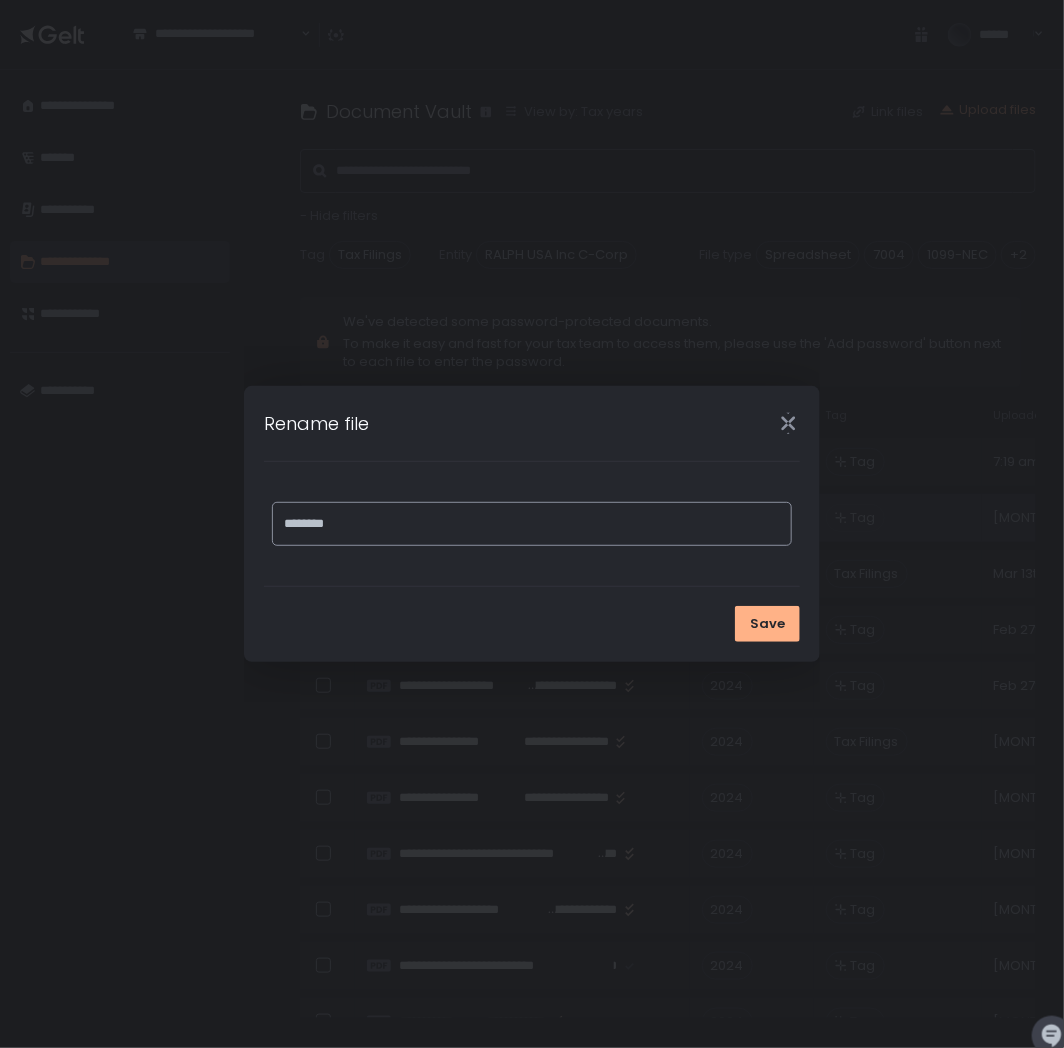 click on "********" 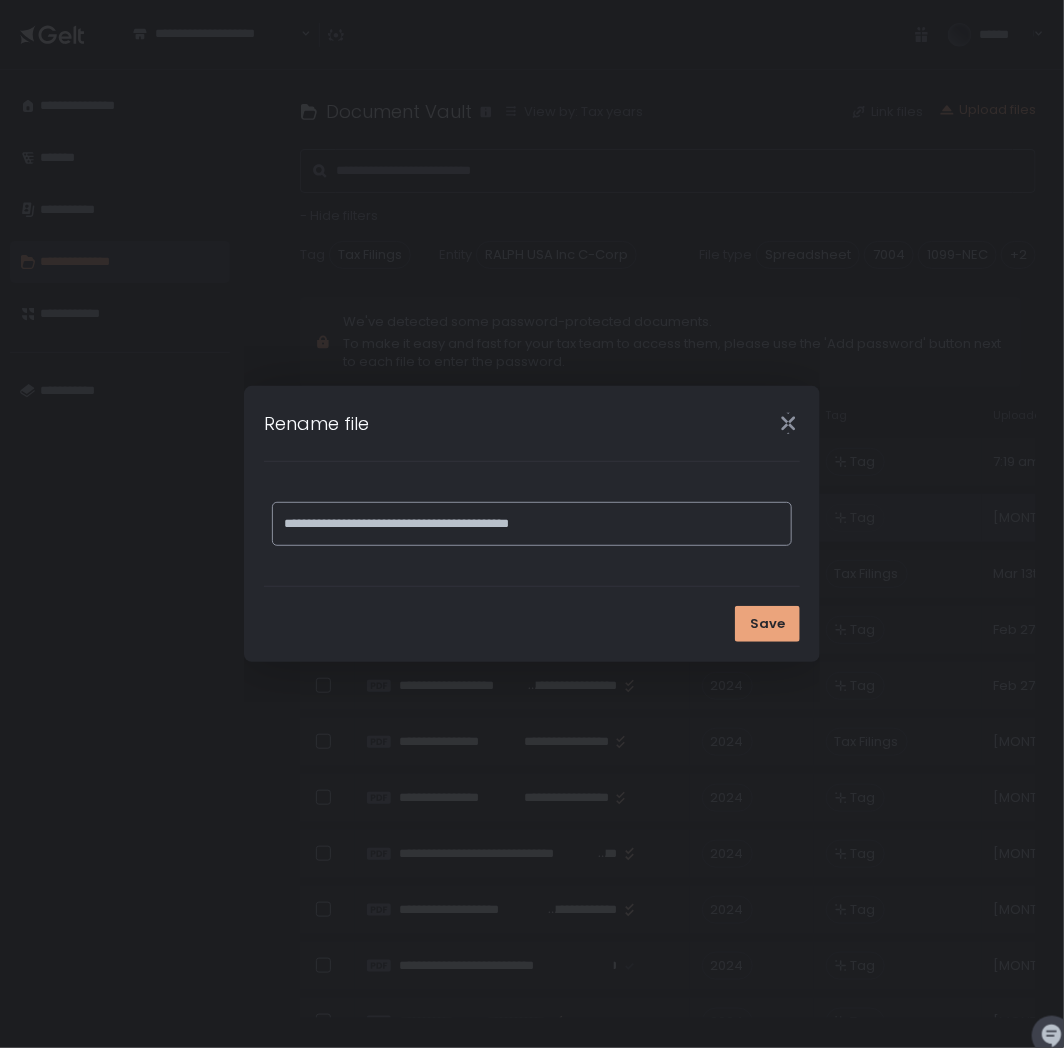 type on "**********" 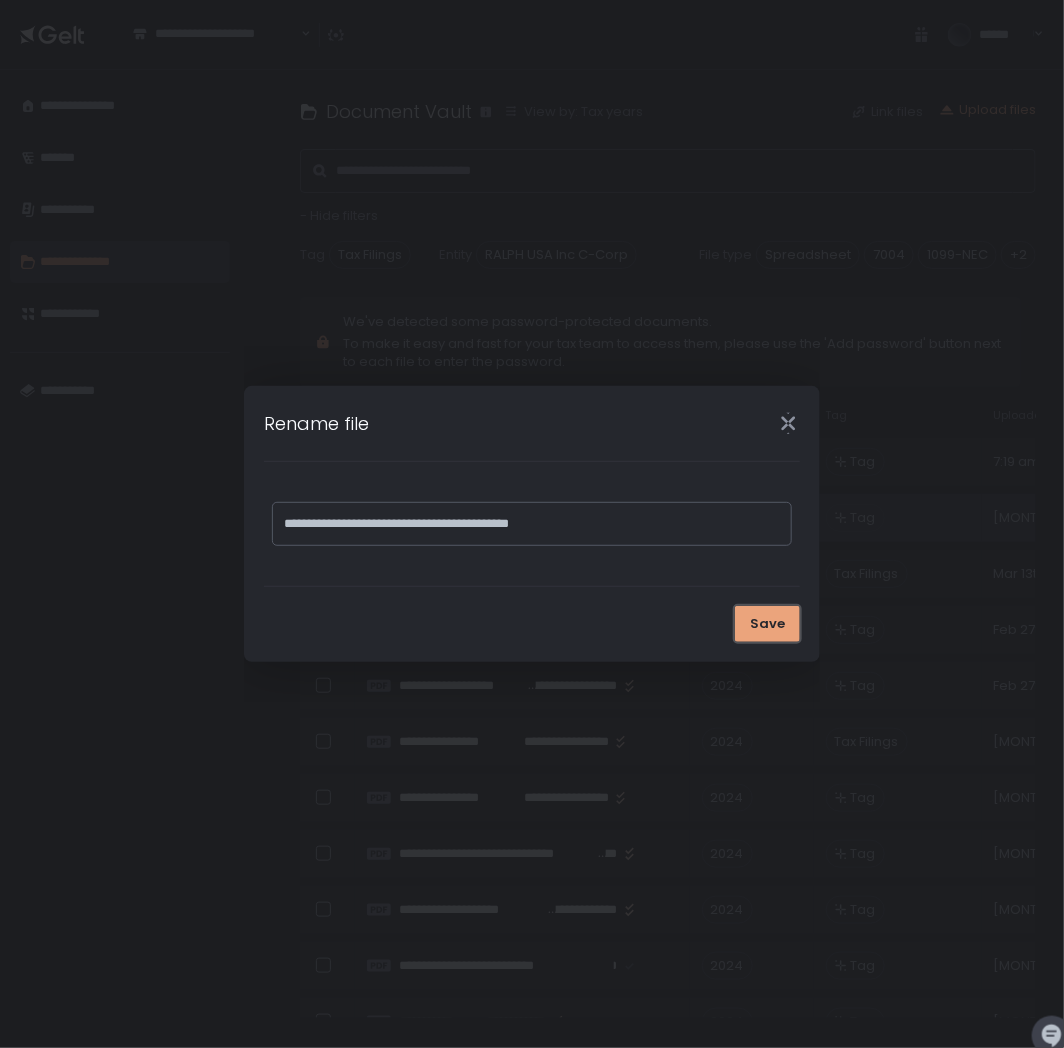 click on "Save" at bounding box center [767, 624] 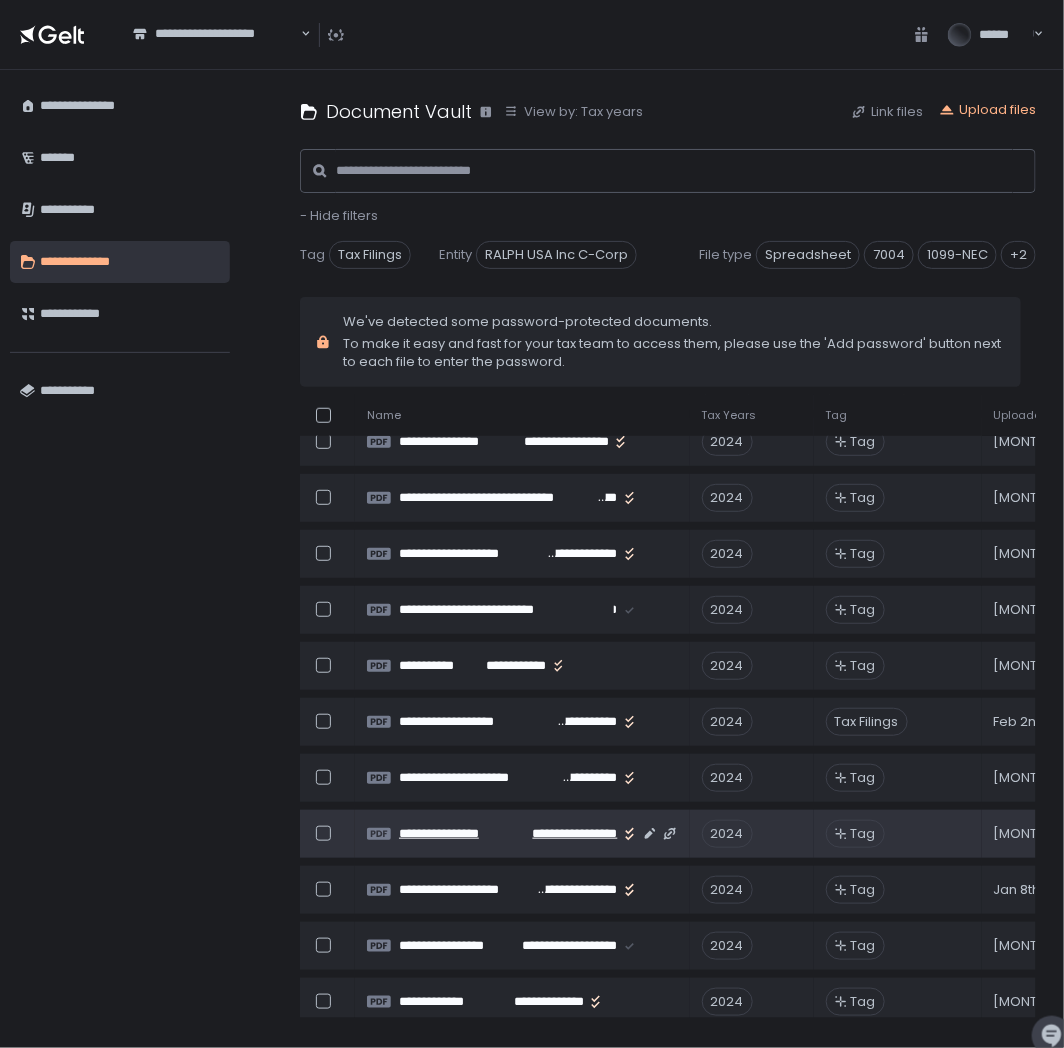 scroll, scrollTop: 555, scrollLeft: 0, axis: vertical 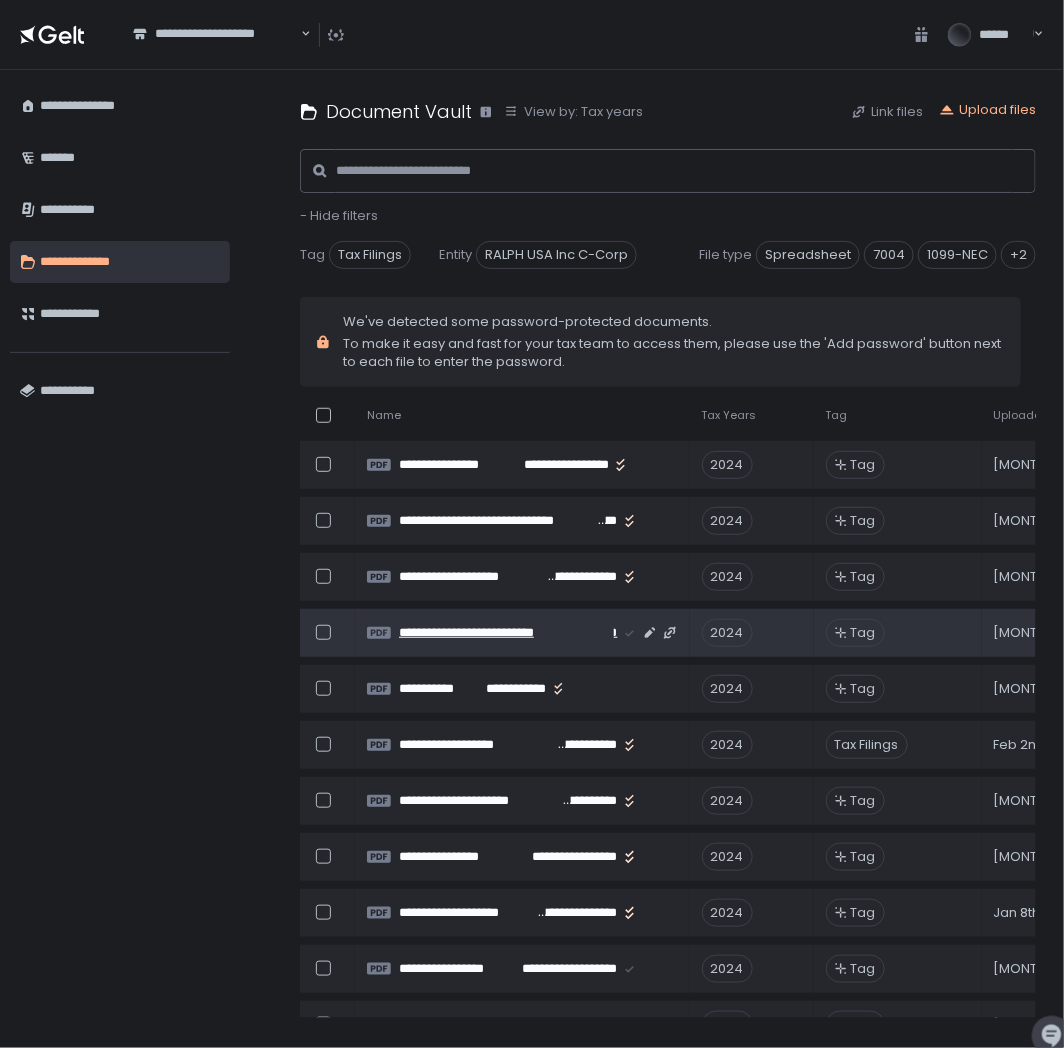 click on "**********" at bounding box center [506, 633] 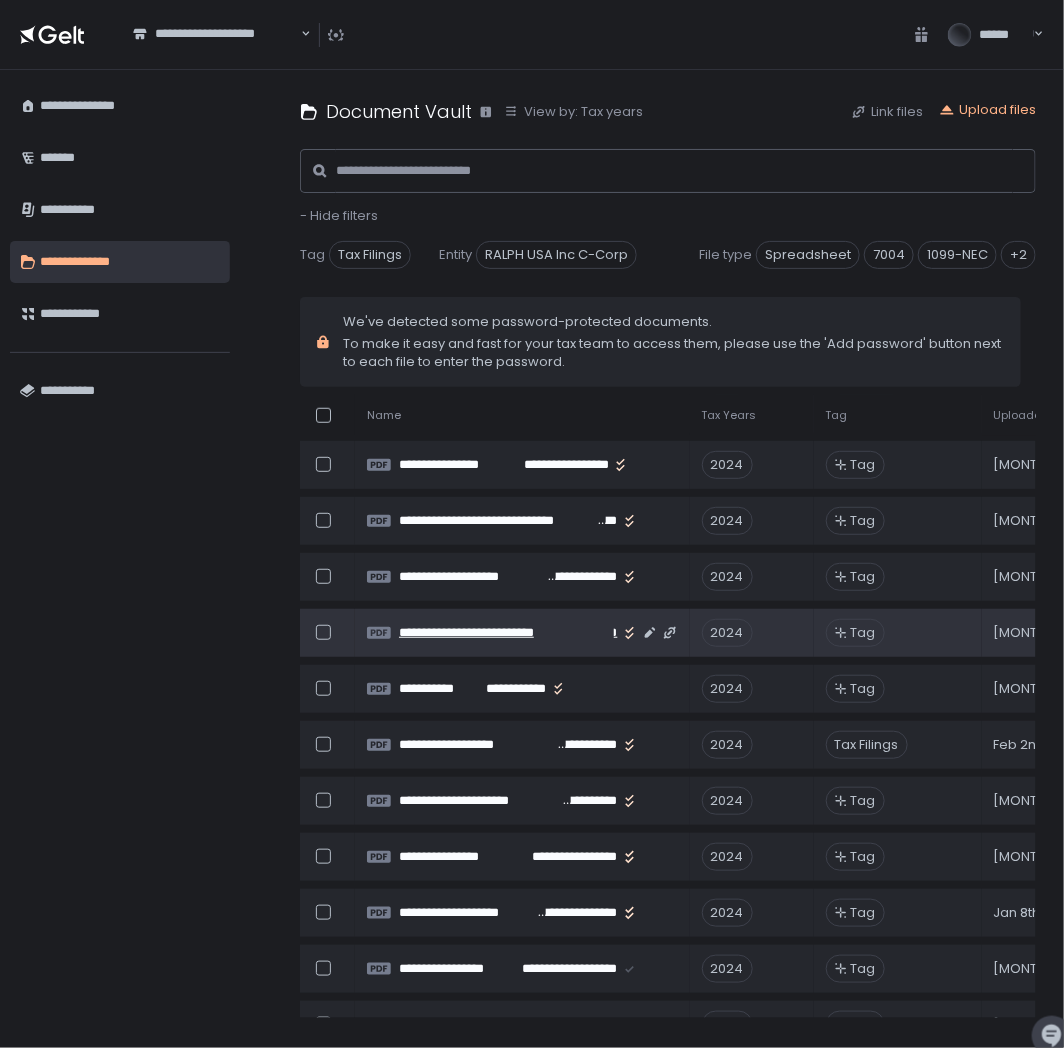click on "**********" at bounding box center [506, 633] 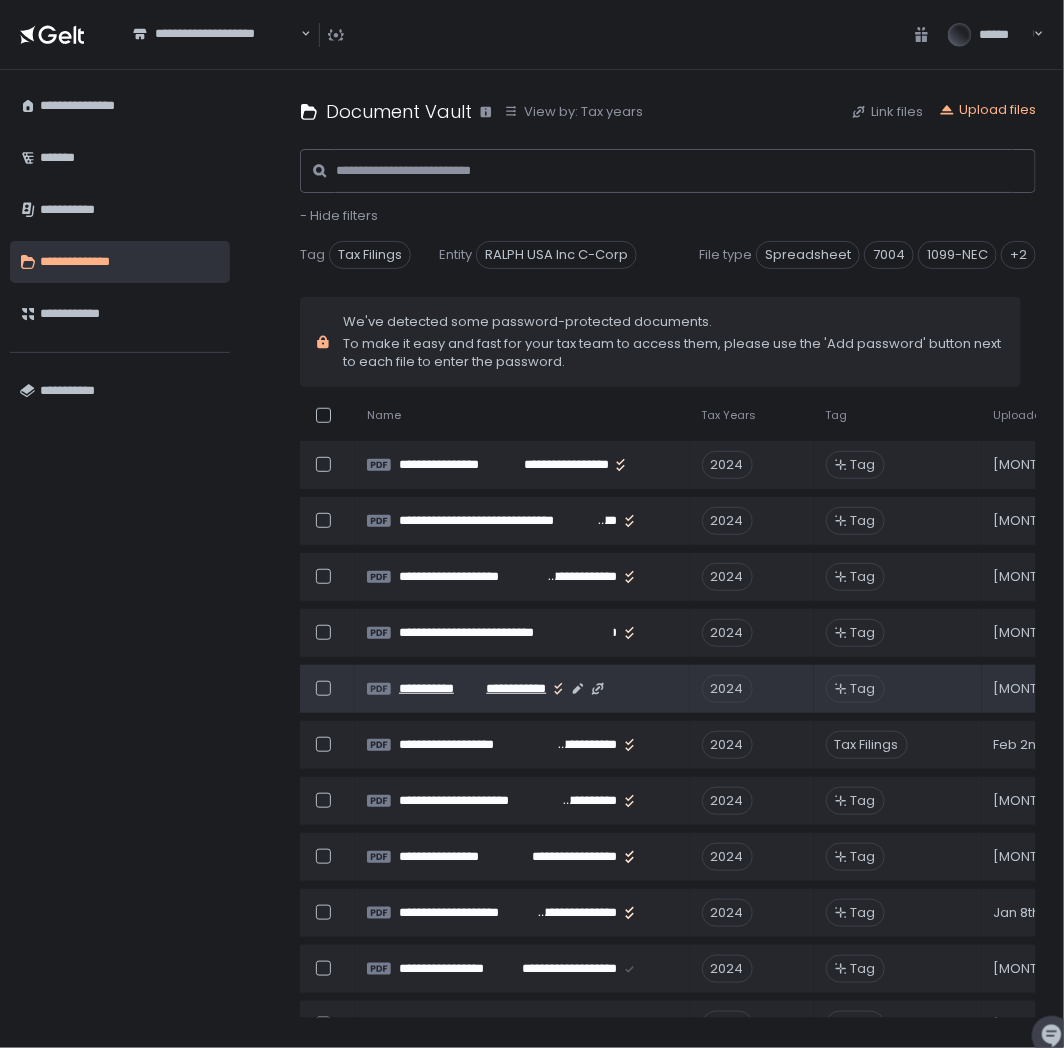 click on "**********" at bounding box center [511, 689] 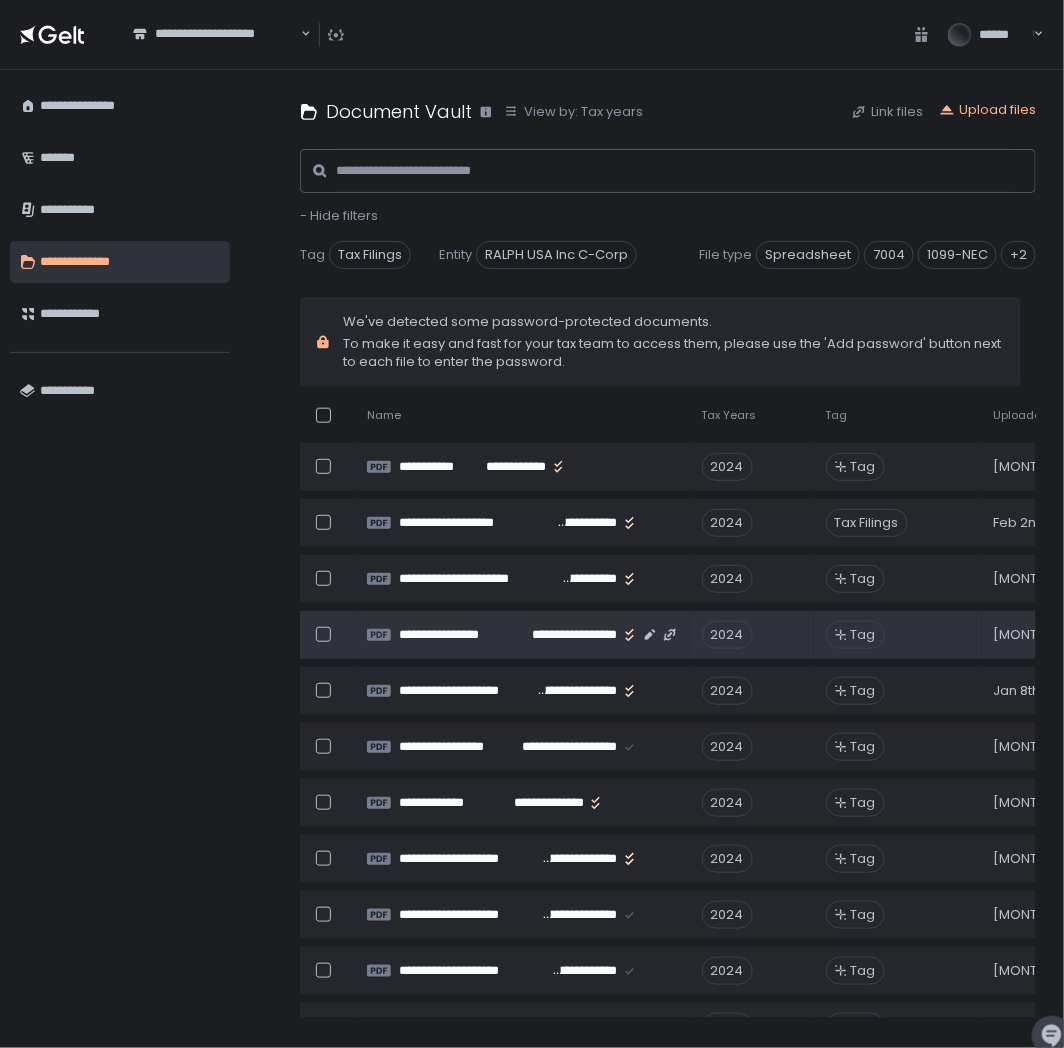 scroll, scrollTop: 666, scrollLeft: 0, axis: vertical 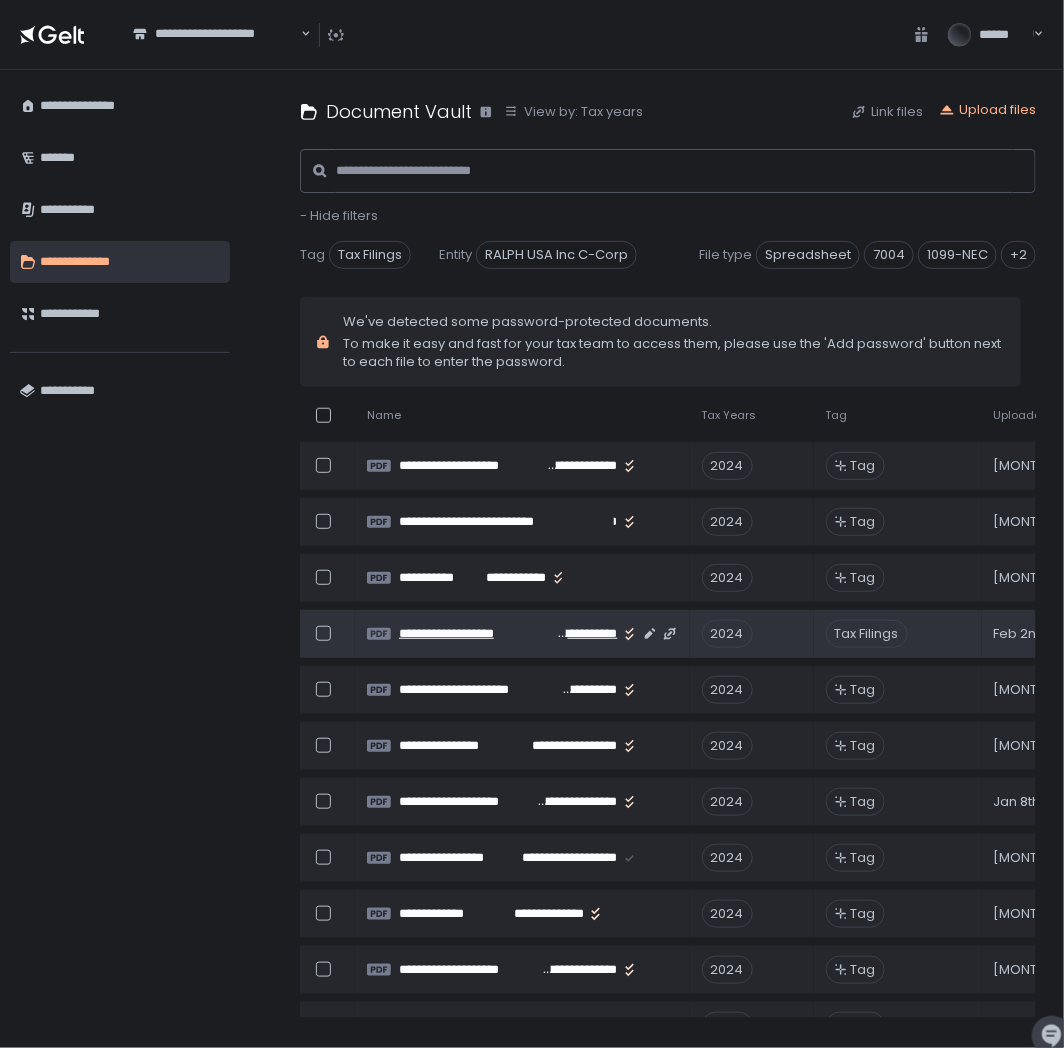click on "**********" at bounding box center [476, 634] 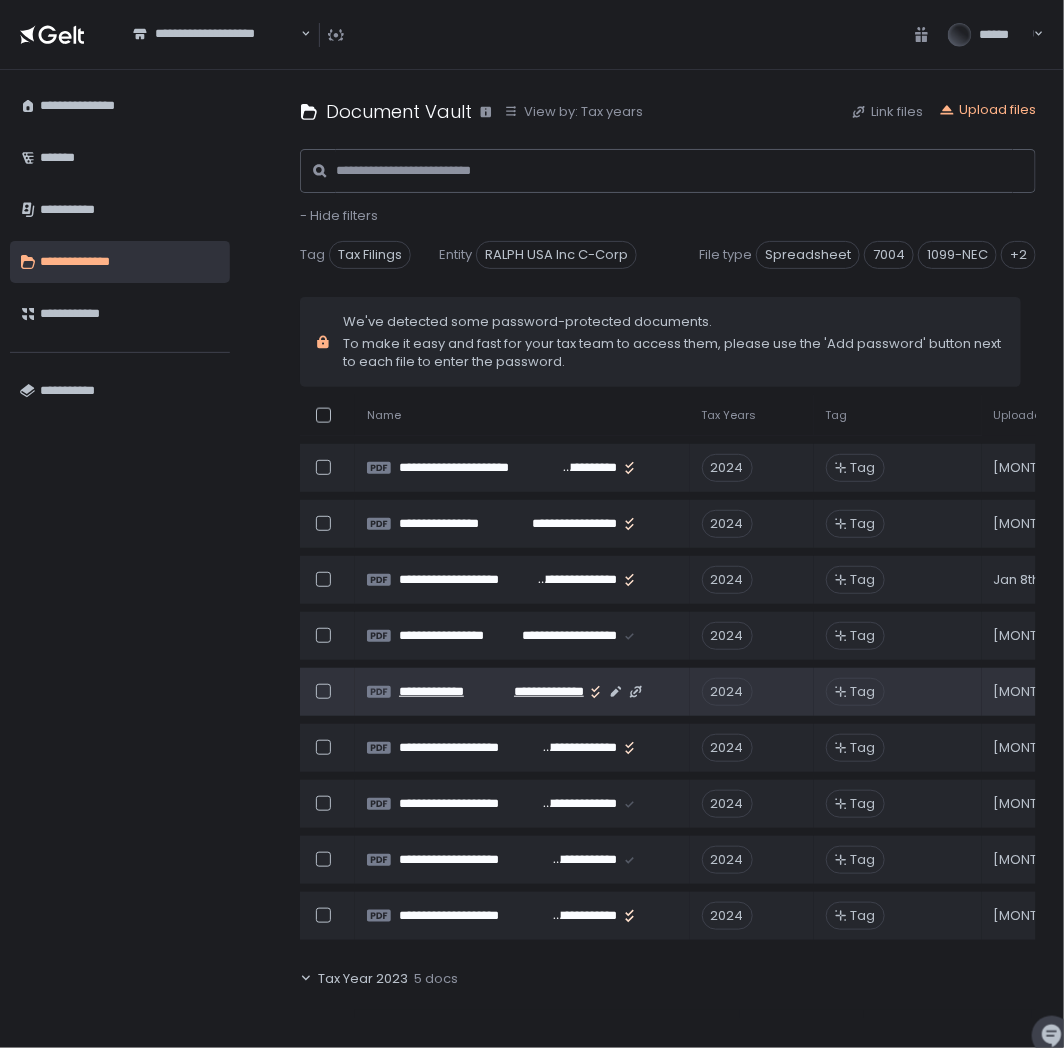 scroll, scrollTop: 777, scrollLeft: 0, axis: vertical 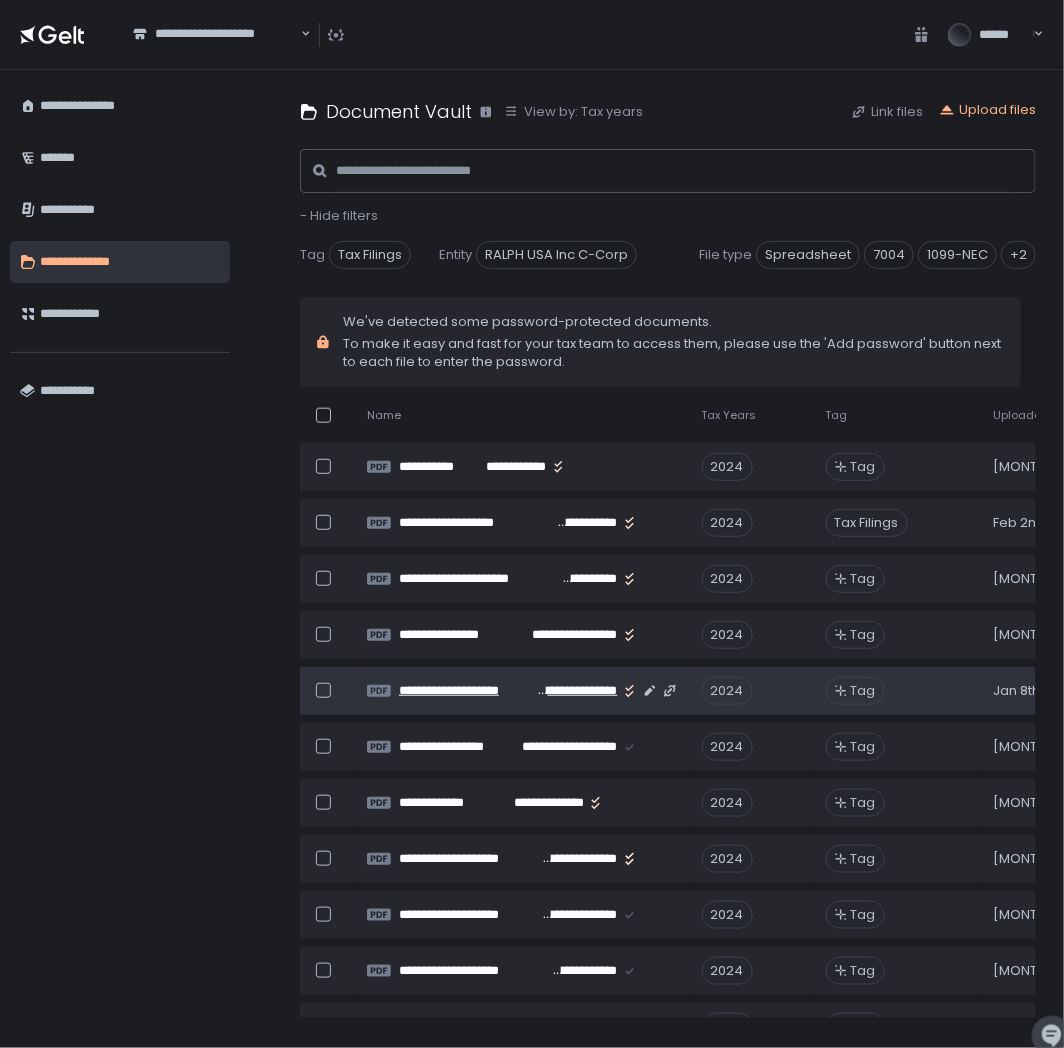 click on "**********" at bounding box center (467, 691) 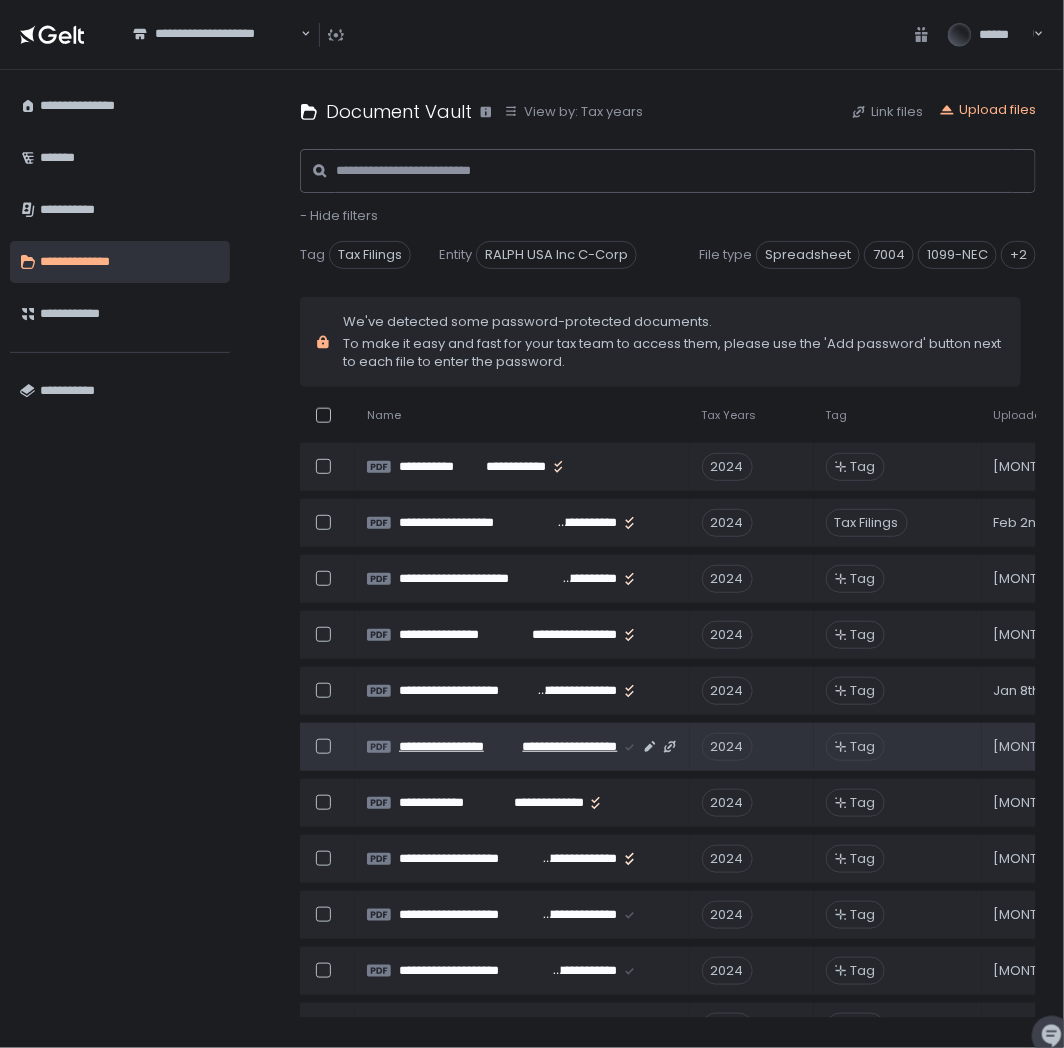 click on "**********" at bounding box center (459, 747) 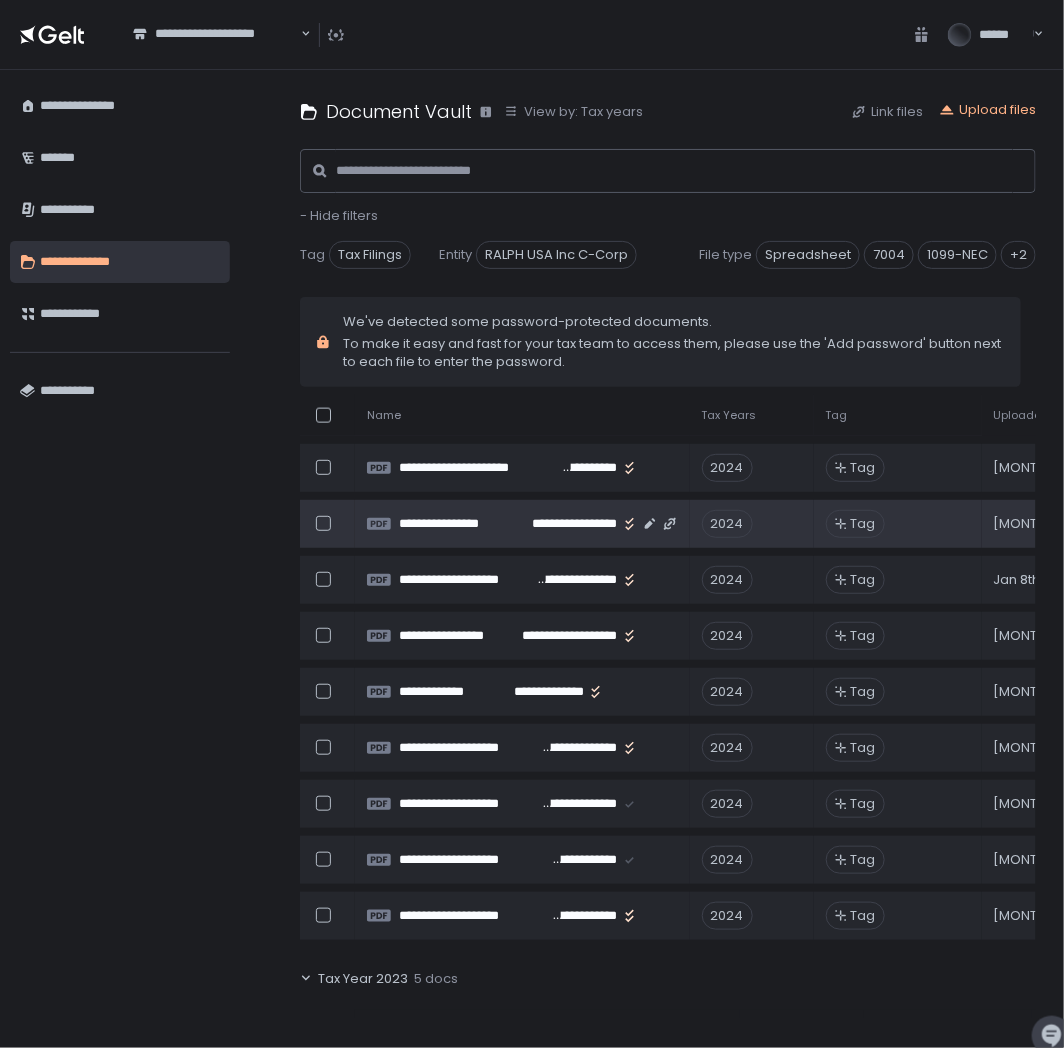 scroll, scrollTop: 777, scrollLeft: 0, axis: vertical 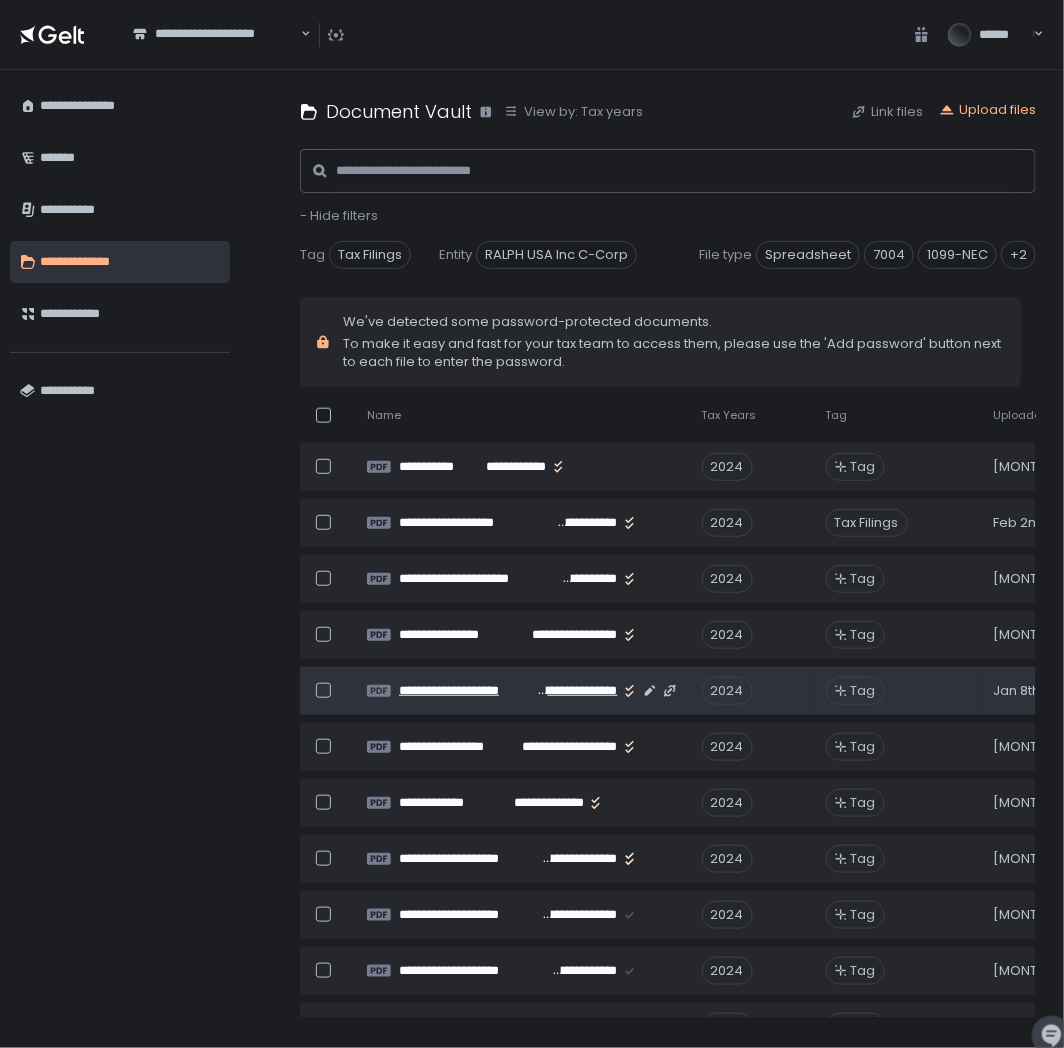 click on "**********" at bounding box center (467, 691) 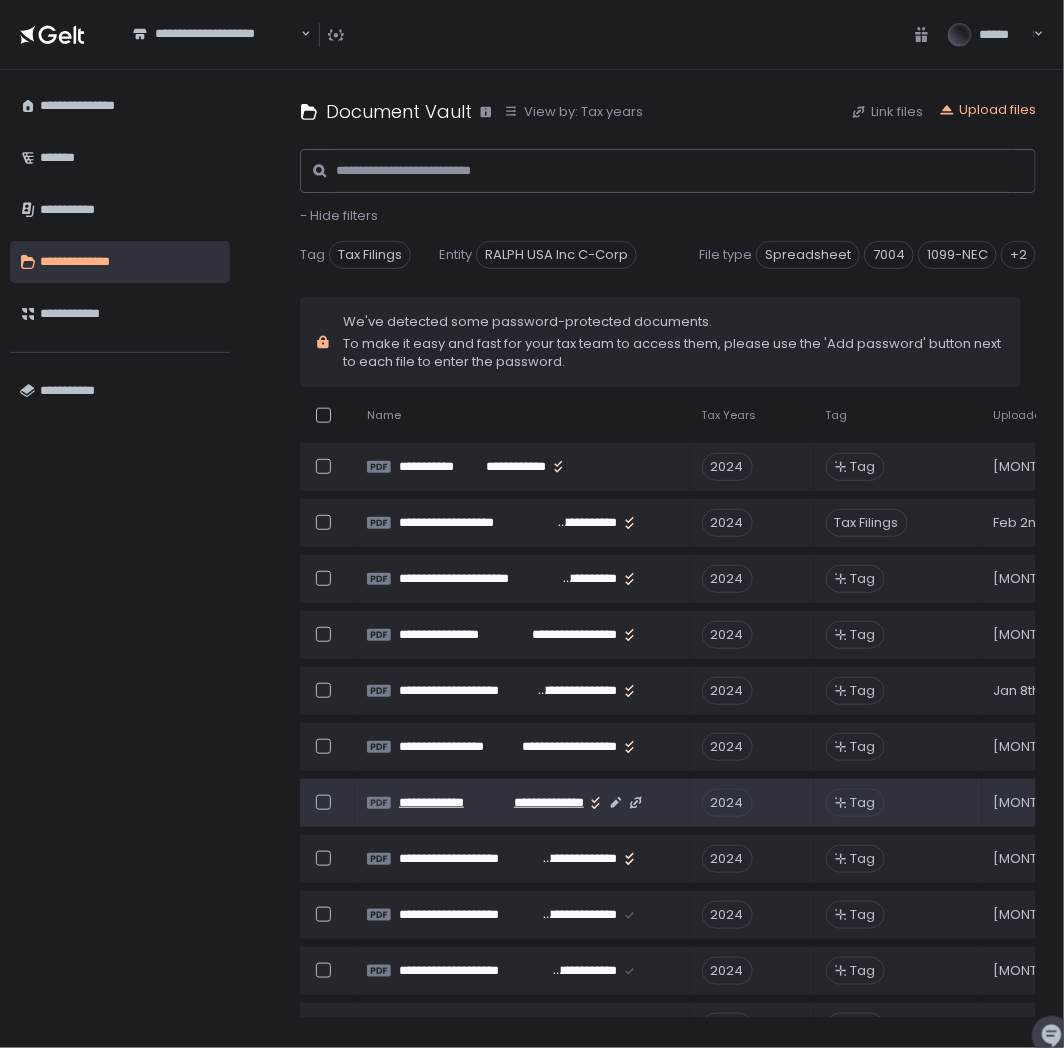 click on "**********" at bounding box center [449, 803] 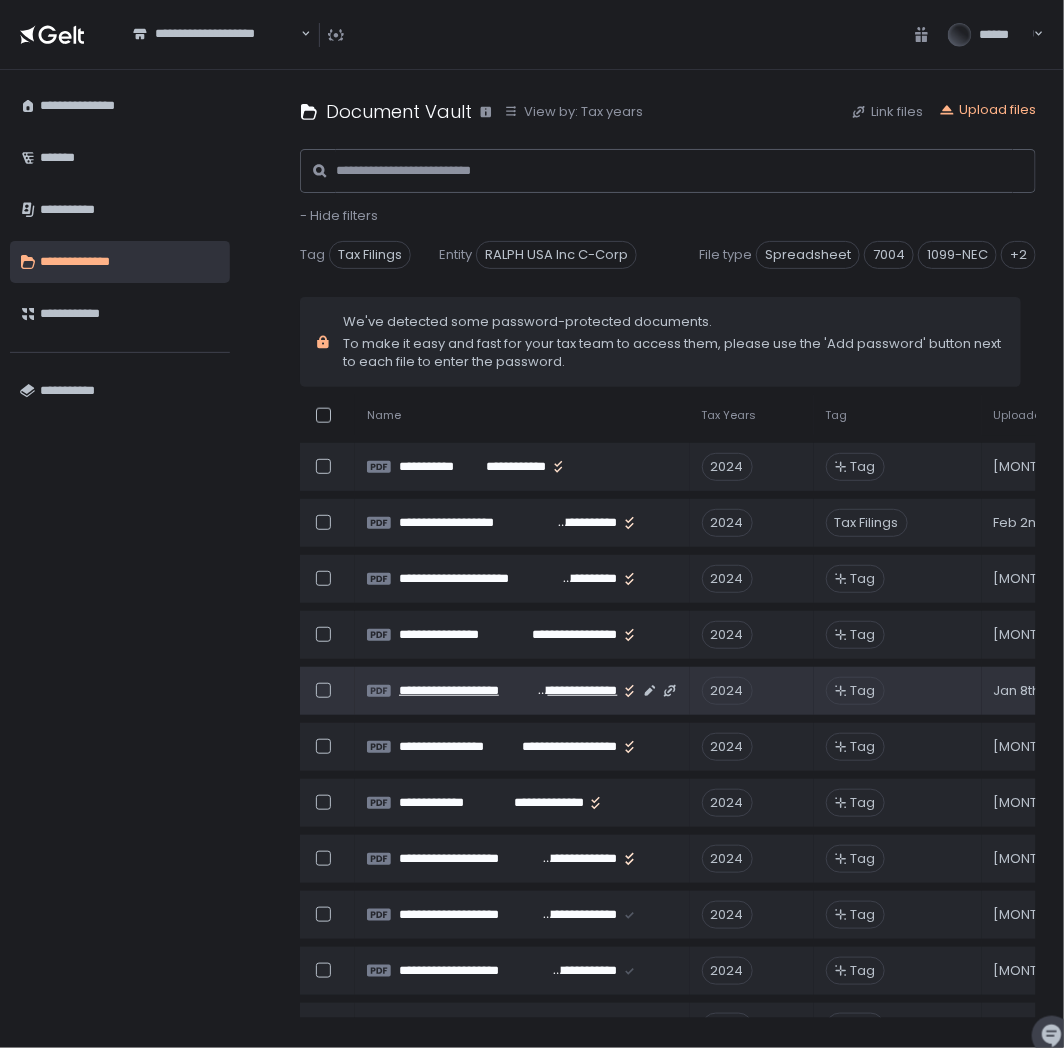 scroll, scrollTop: 888, scrollLeft: 0, axis: vertical 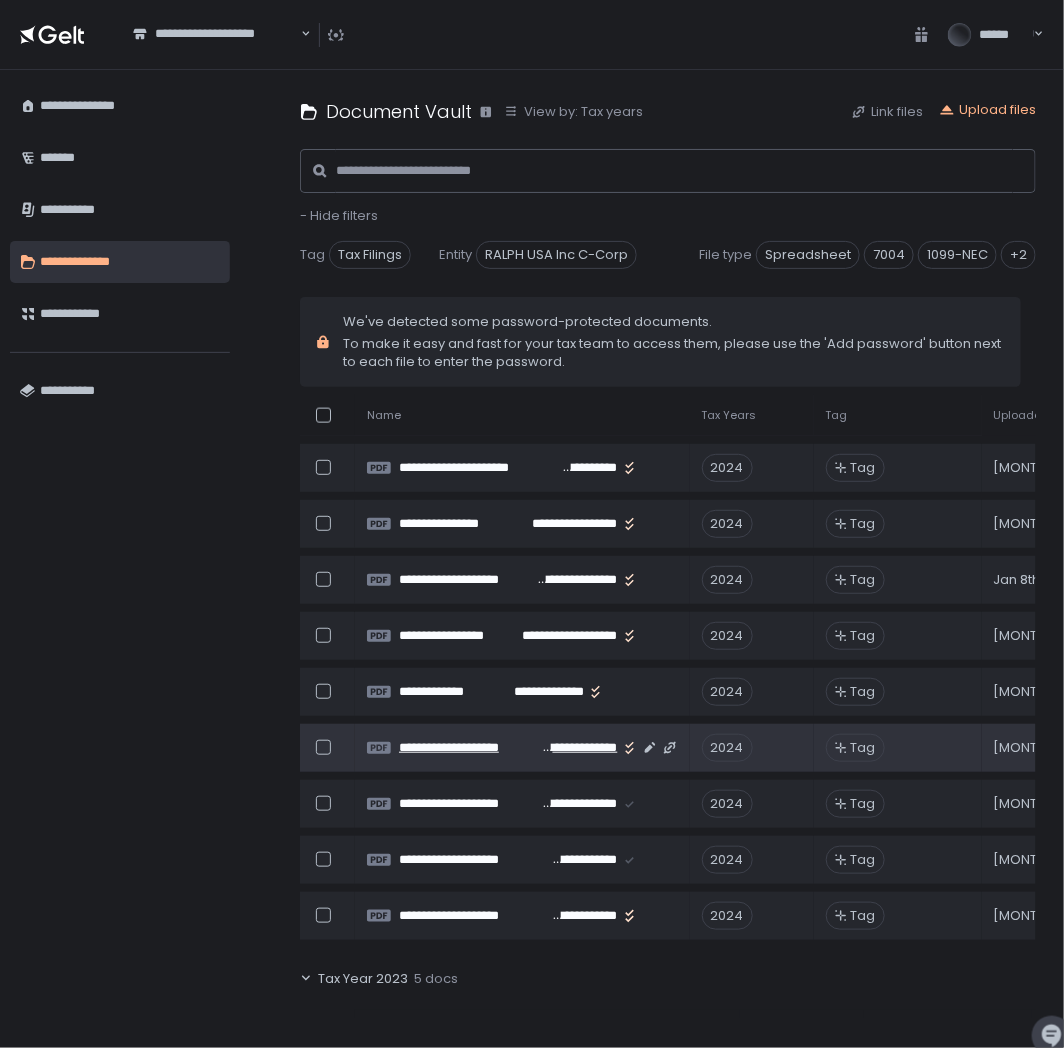 click on "**********" at bounding box center (470, 748) 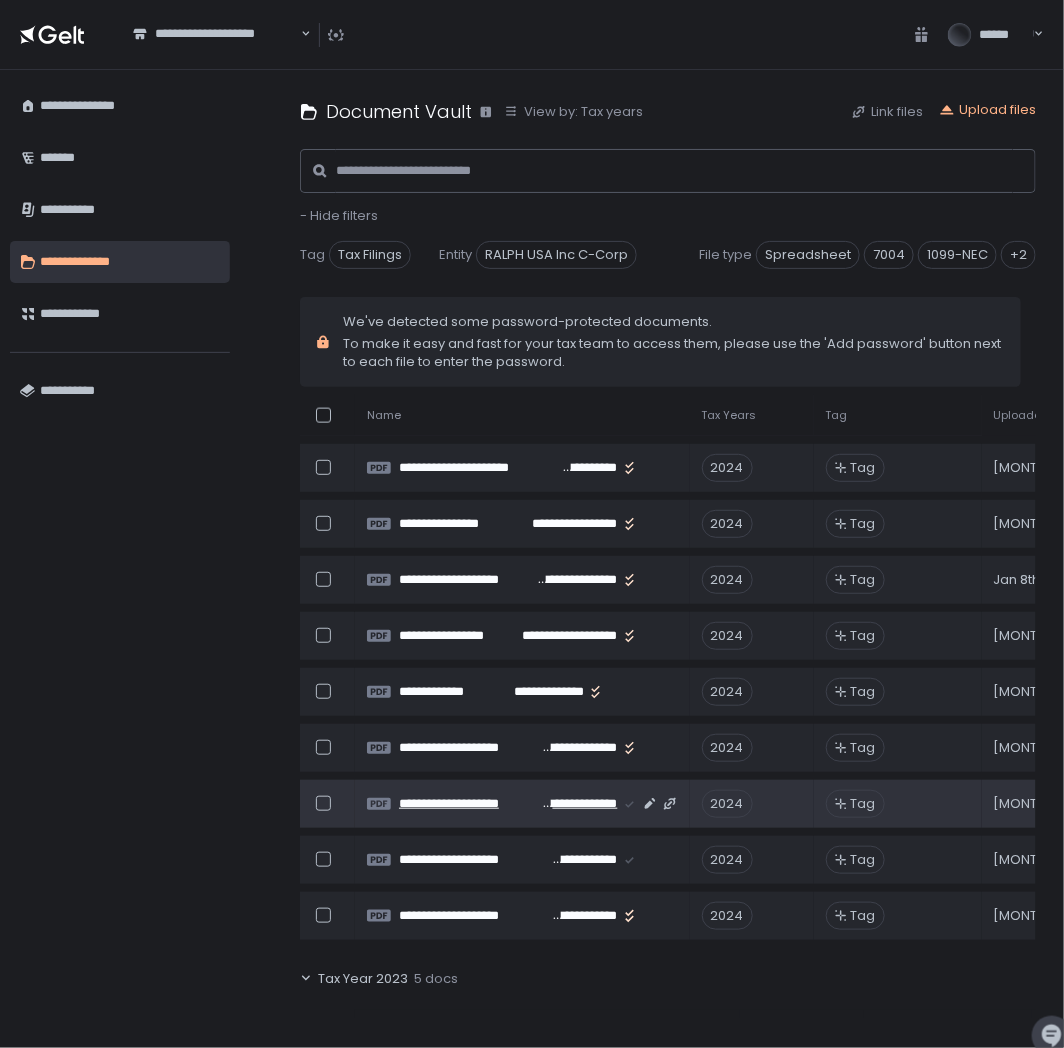 click on "**********" at bounding box center [470, 804] 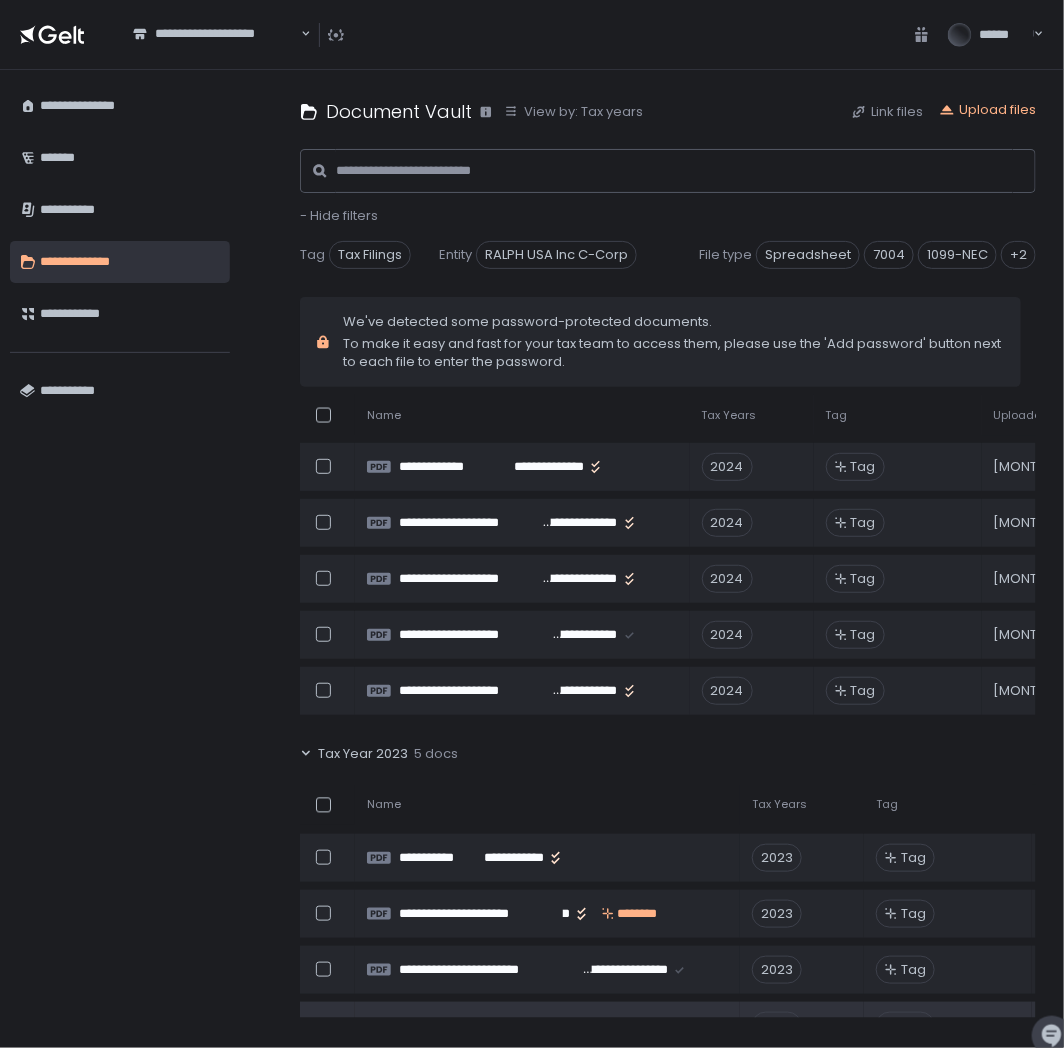scroll, scrollTop: 1111, scrollLeft: 0, axis: vertical 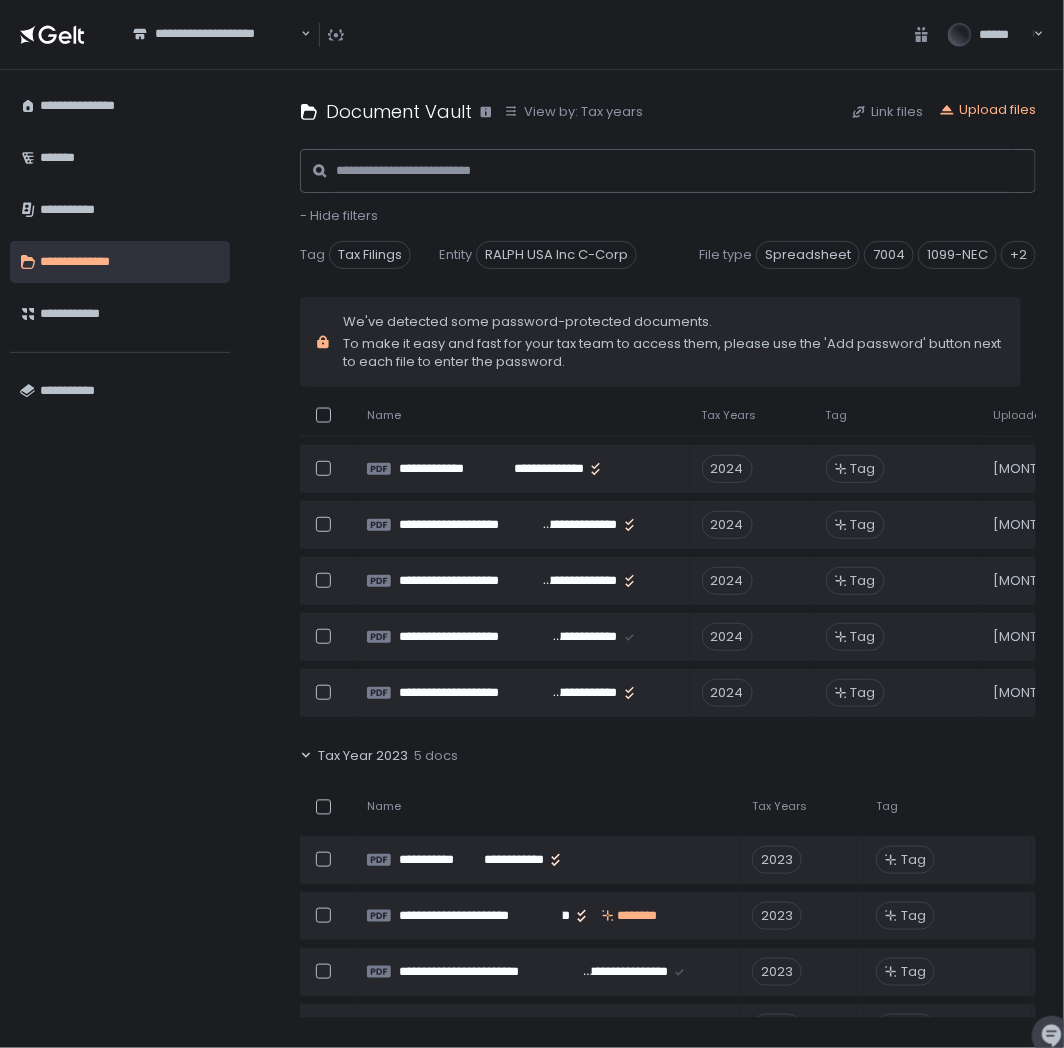 click on "**********" at bounding box center [532, 35] 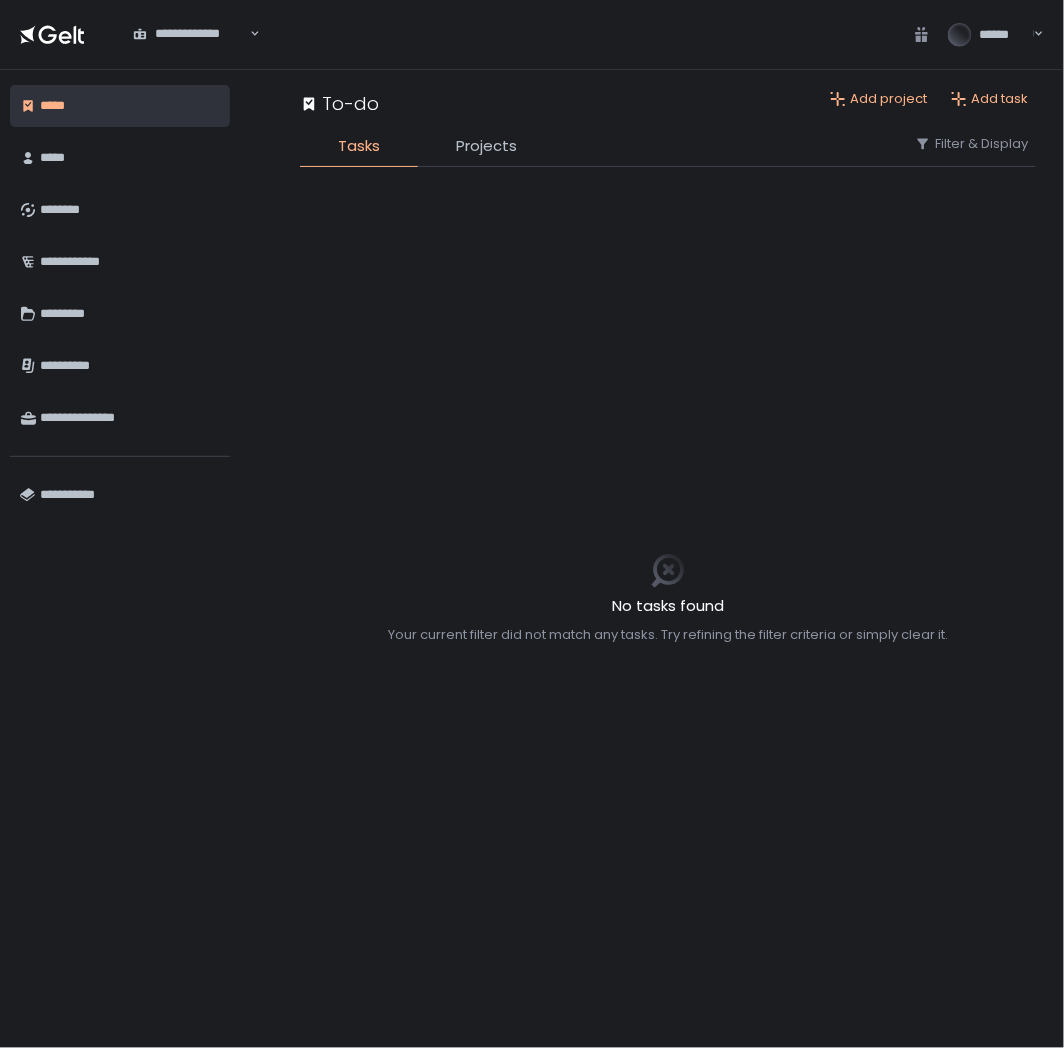 click 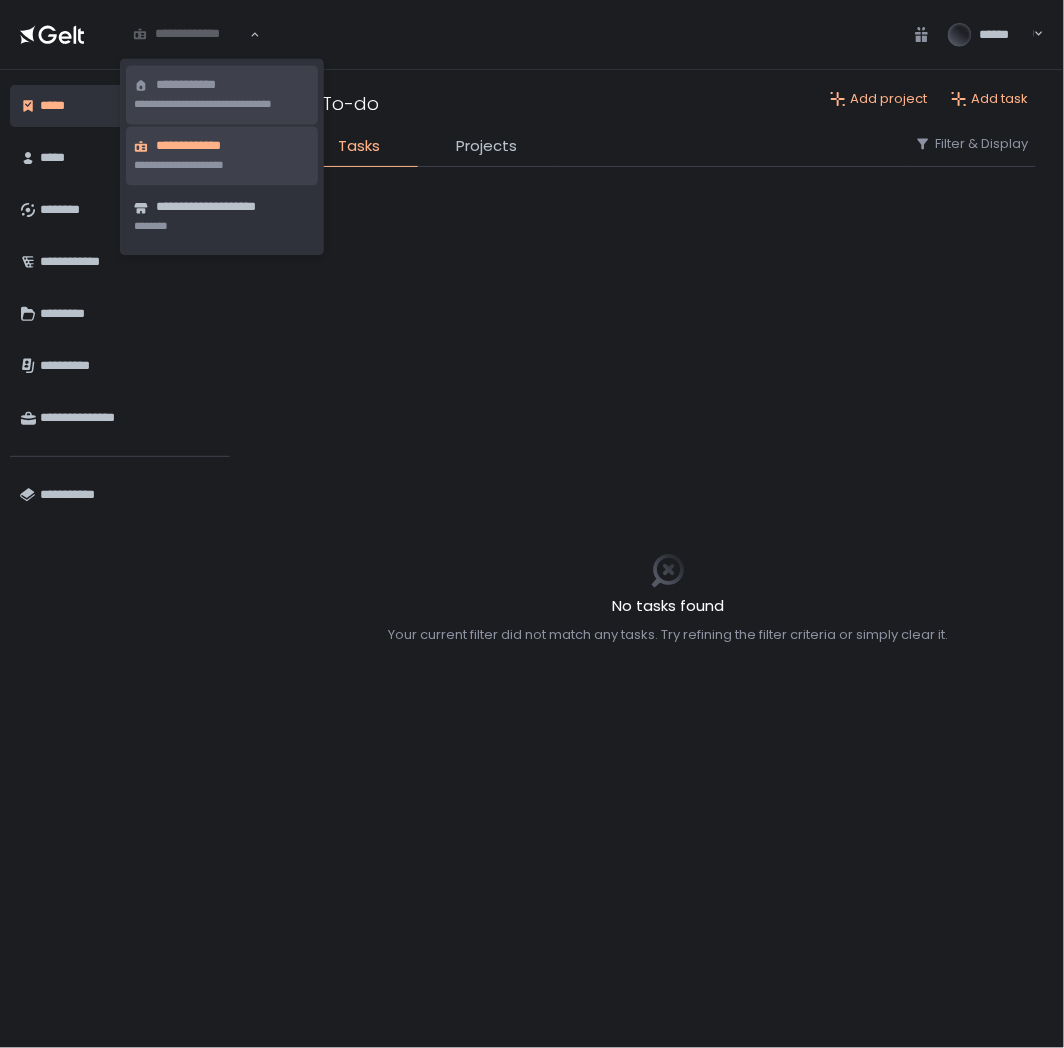 click on "**********" at bounding box center (188, 85) 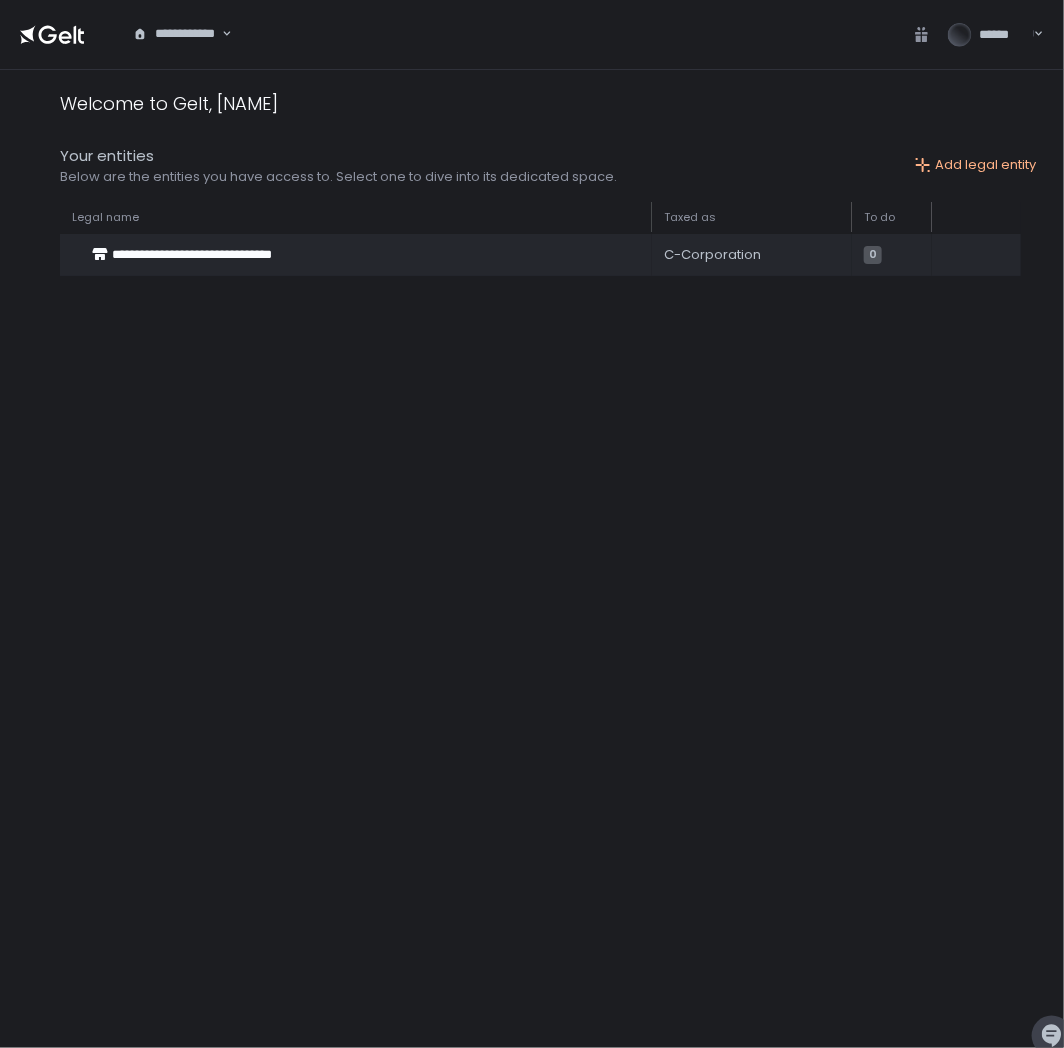click 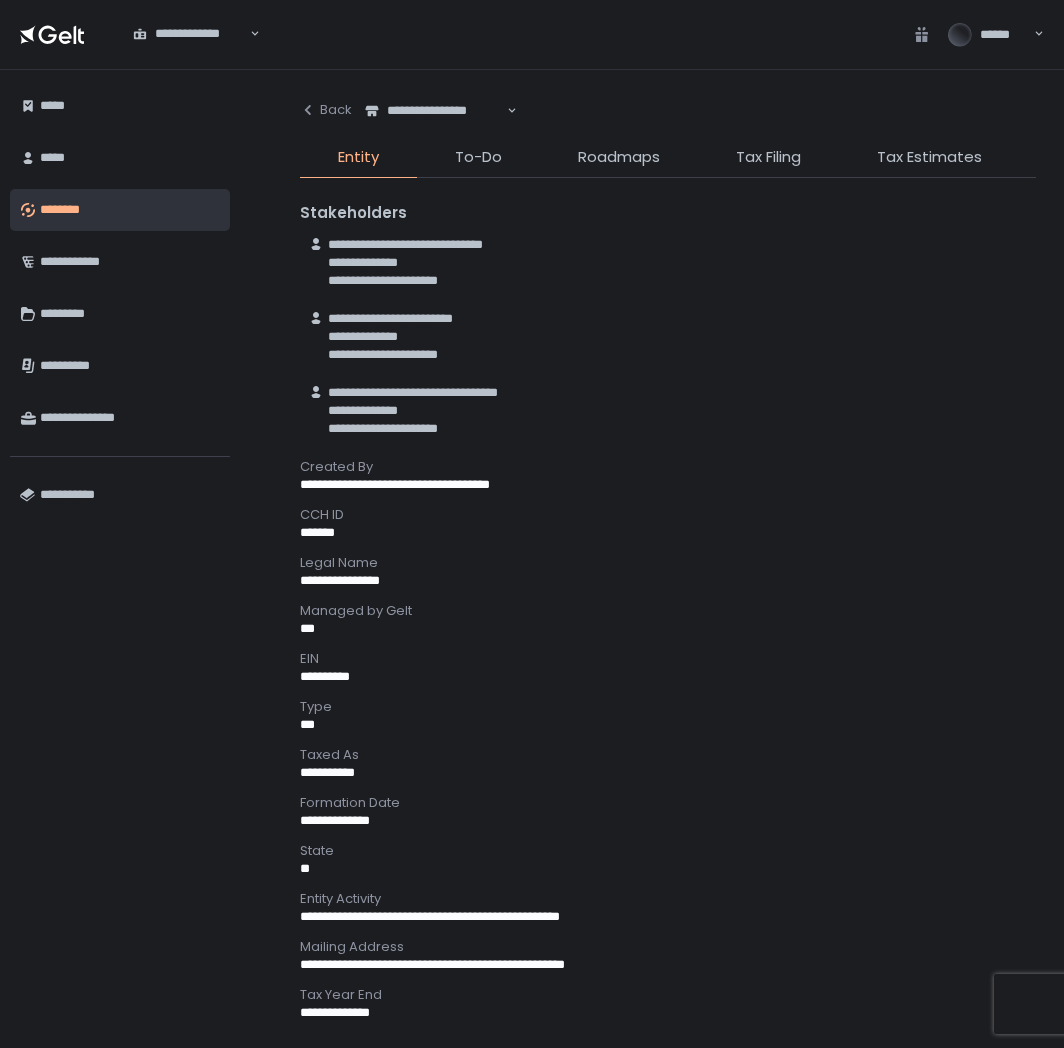 scroll, scrollTop: 0, scrollLeft: 0, axis: both 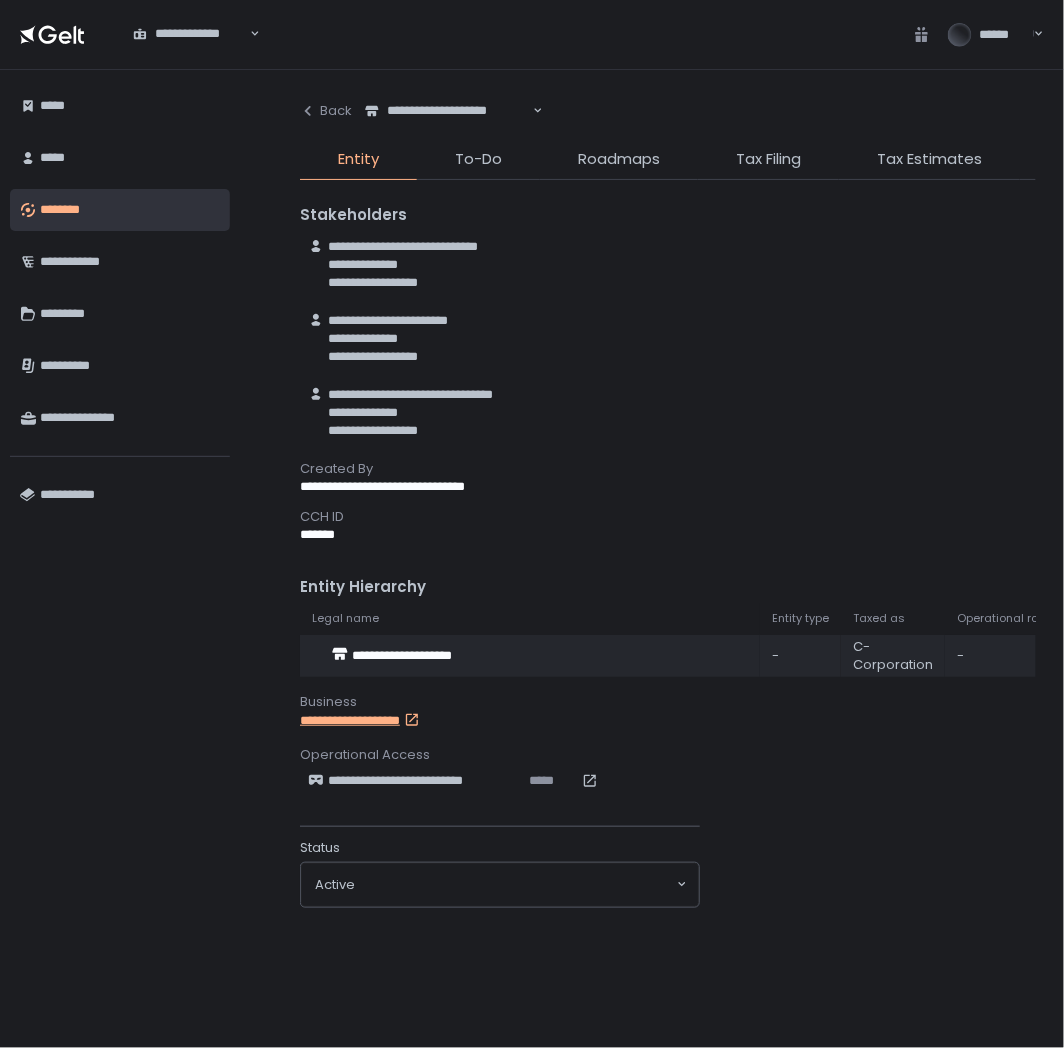 click on "********" at bounding box center (130, 210) 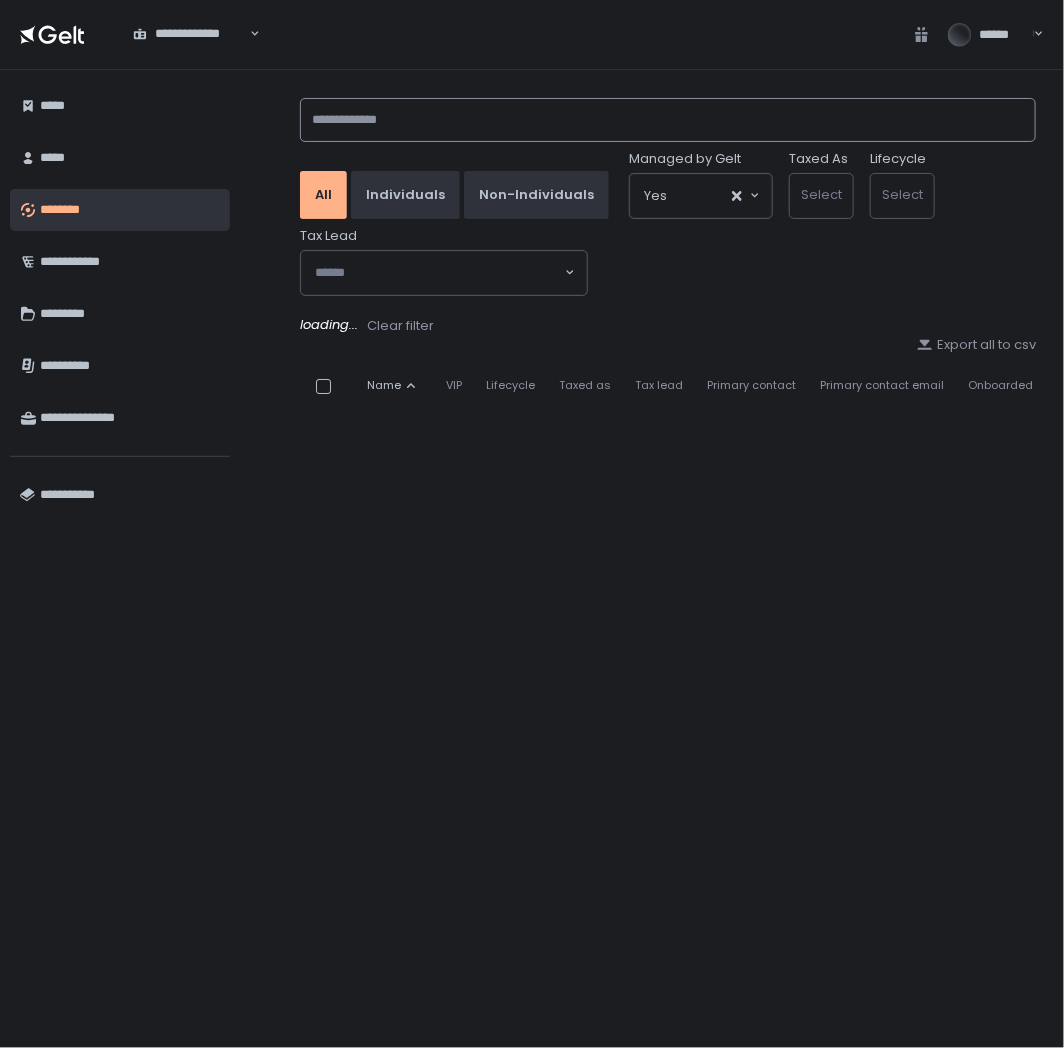 click 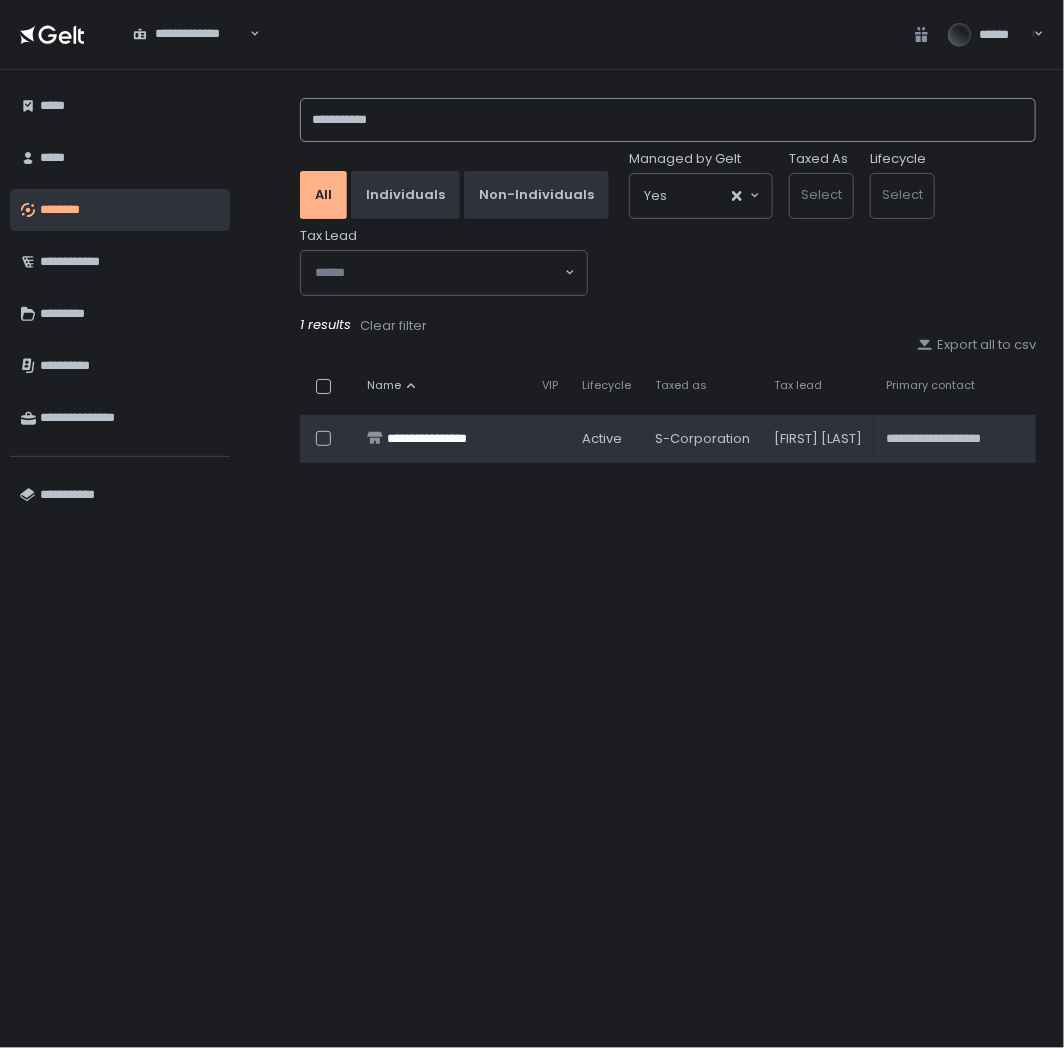 type on "**********" 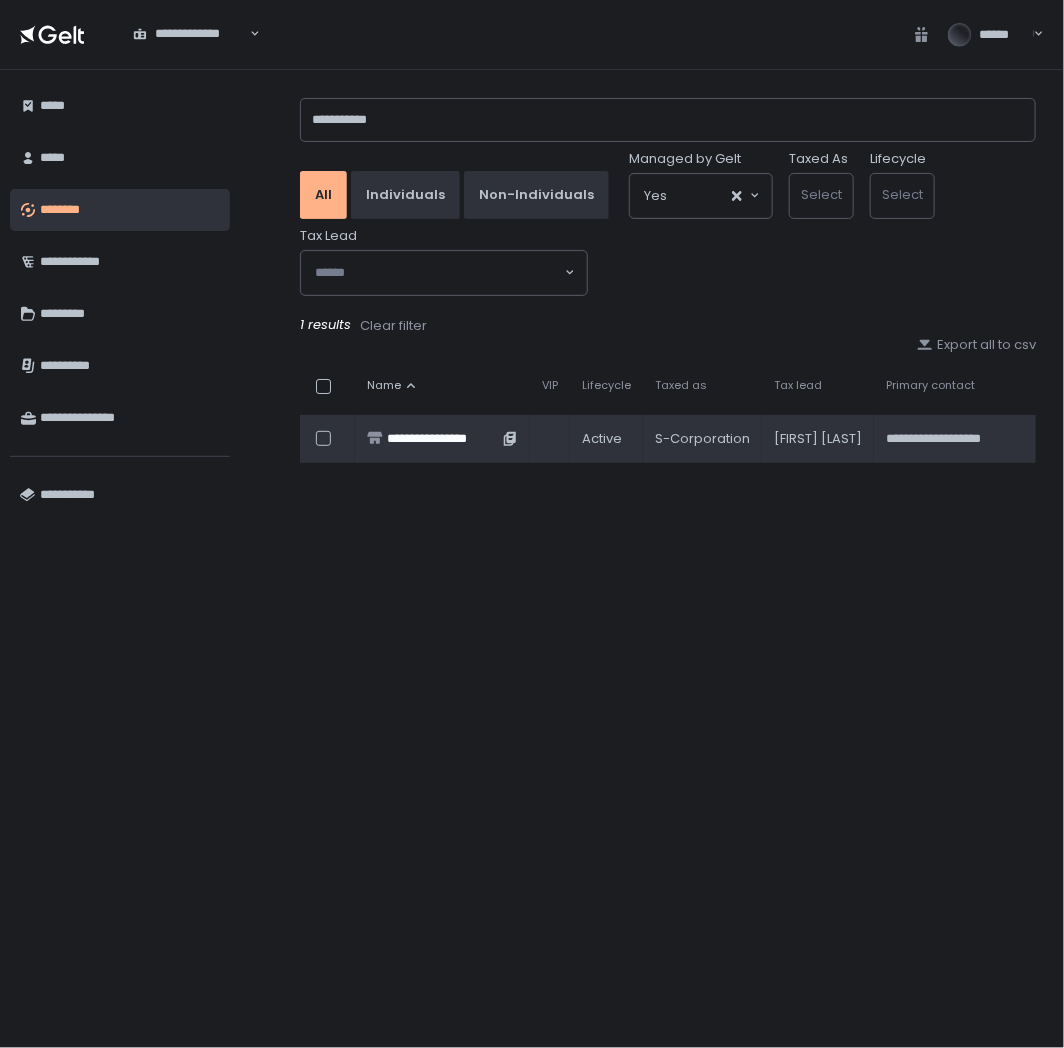 click on "**********" at bounding box center [442, 439] 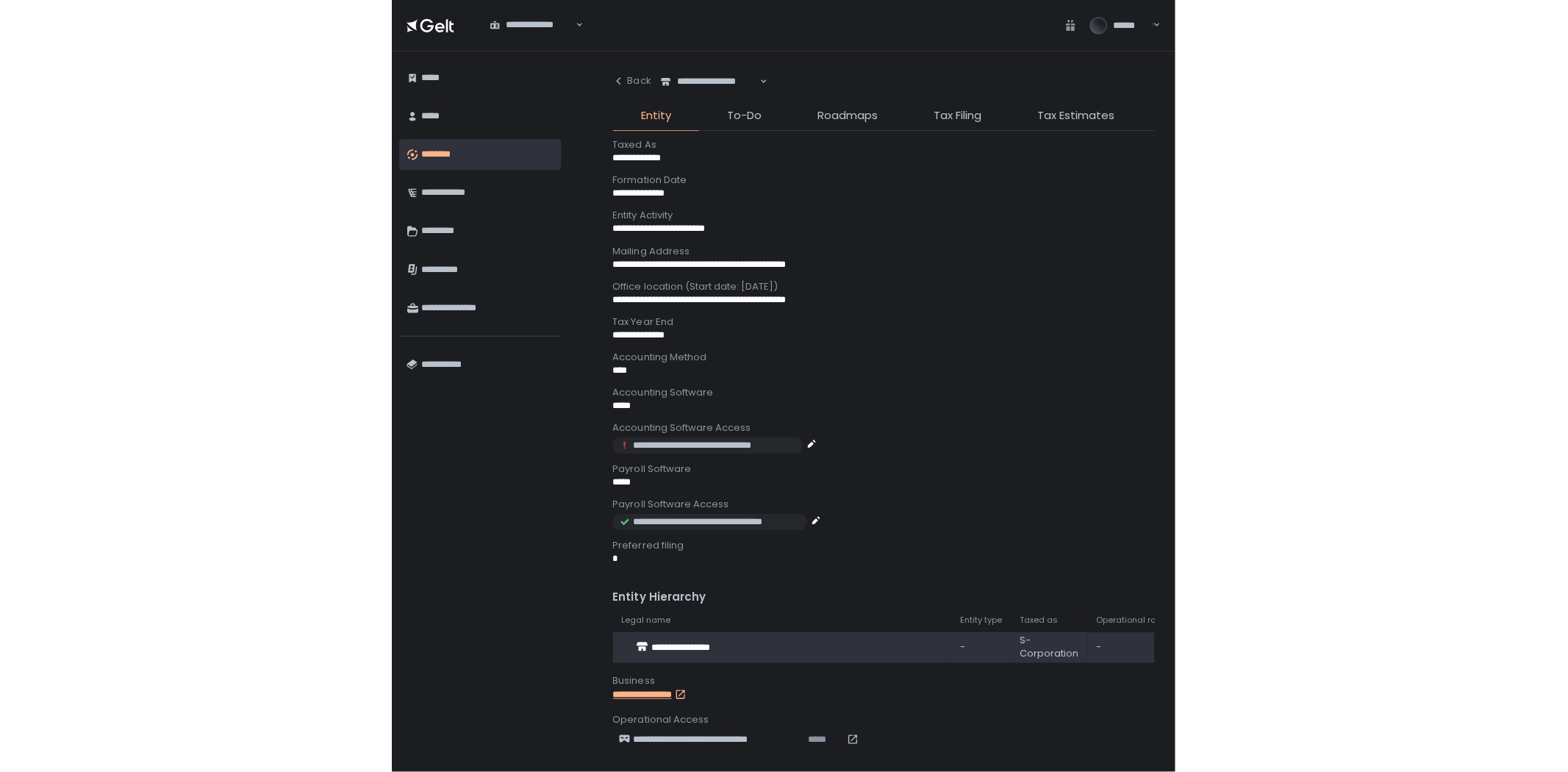 scroll, scrollTop: 512, scrollLeft: 0, axis: vertical 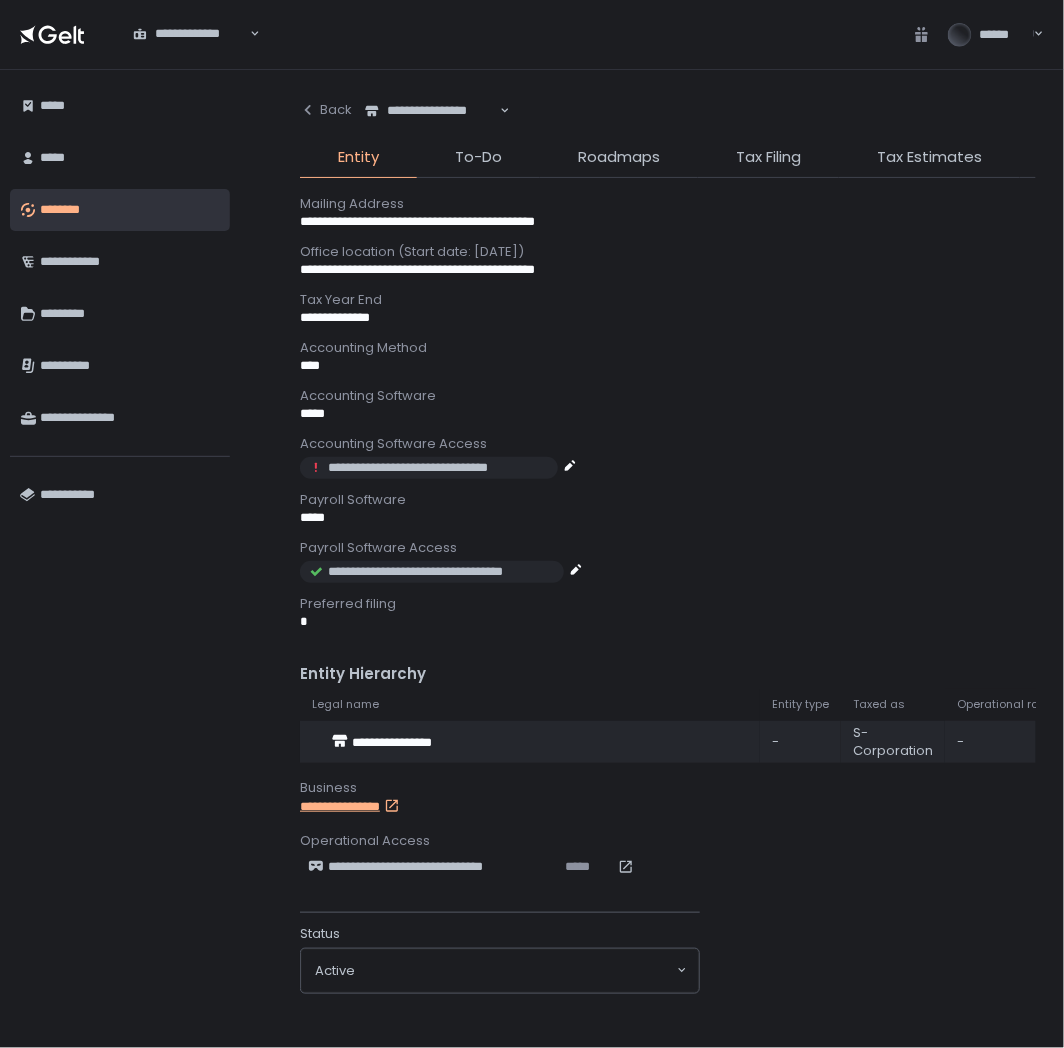 click on "**********" at bounding box center [367, 807] 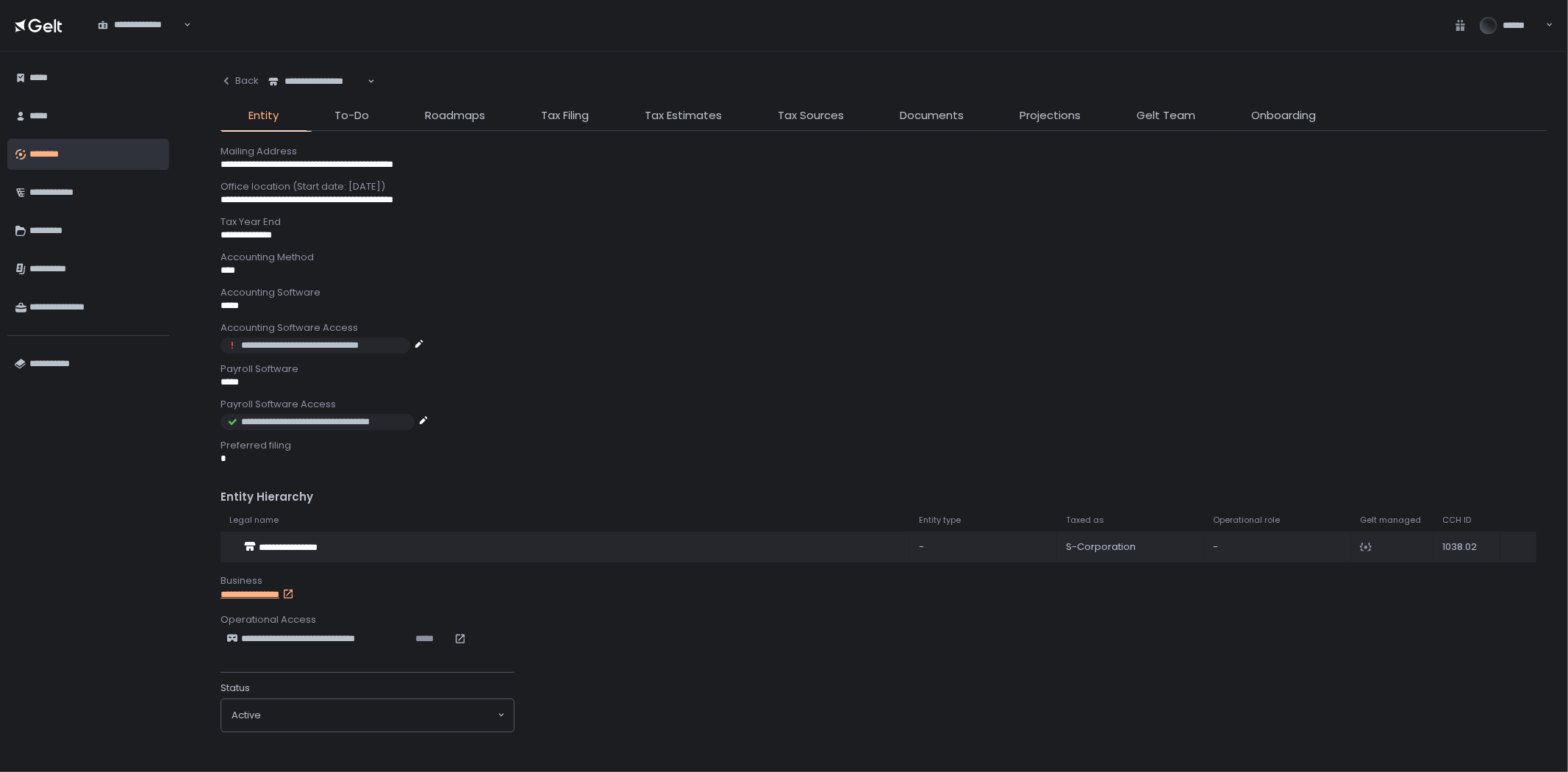 scroll, scrollTop: 509, scrollLeft: 0, axis: vertical 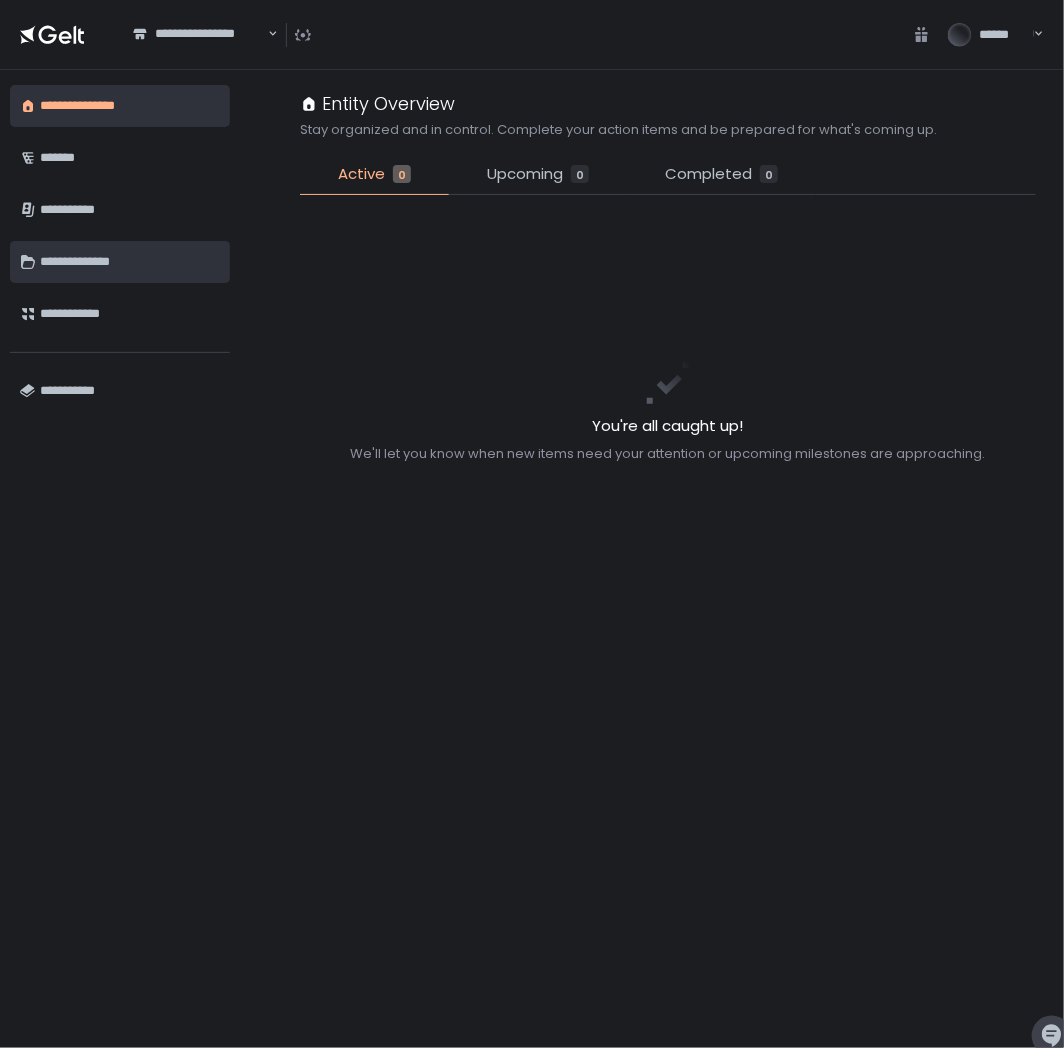 click on "**********" at bounding box center (130, 262) 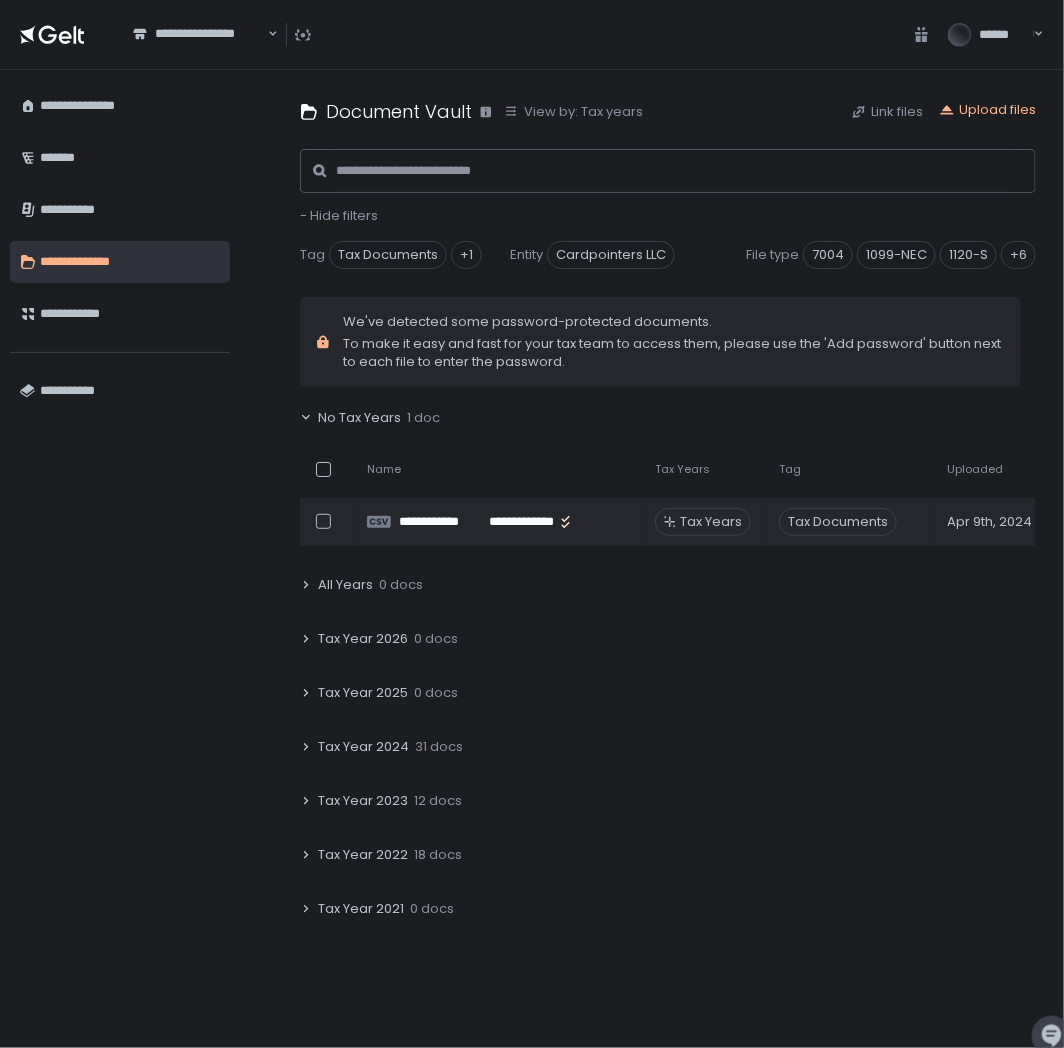 click 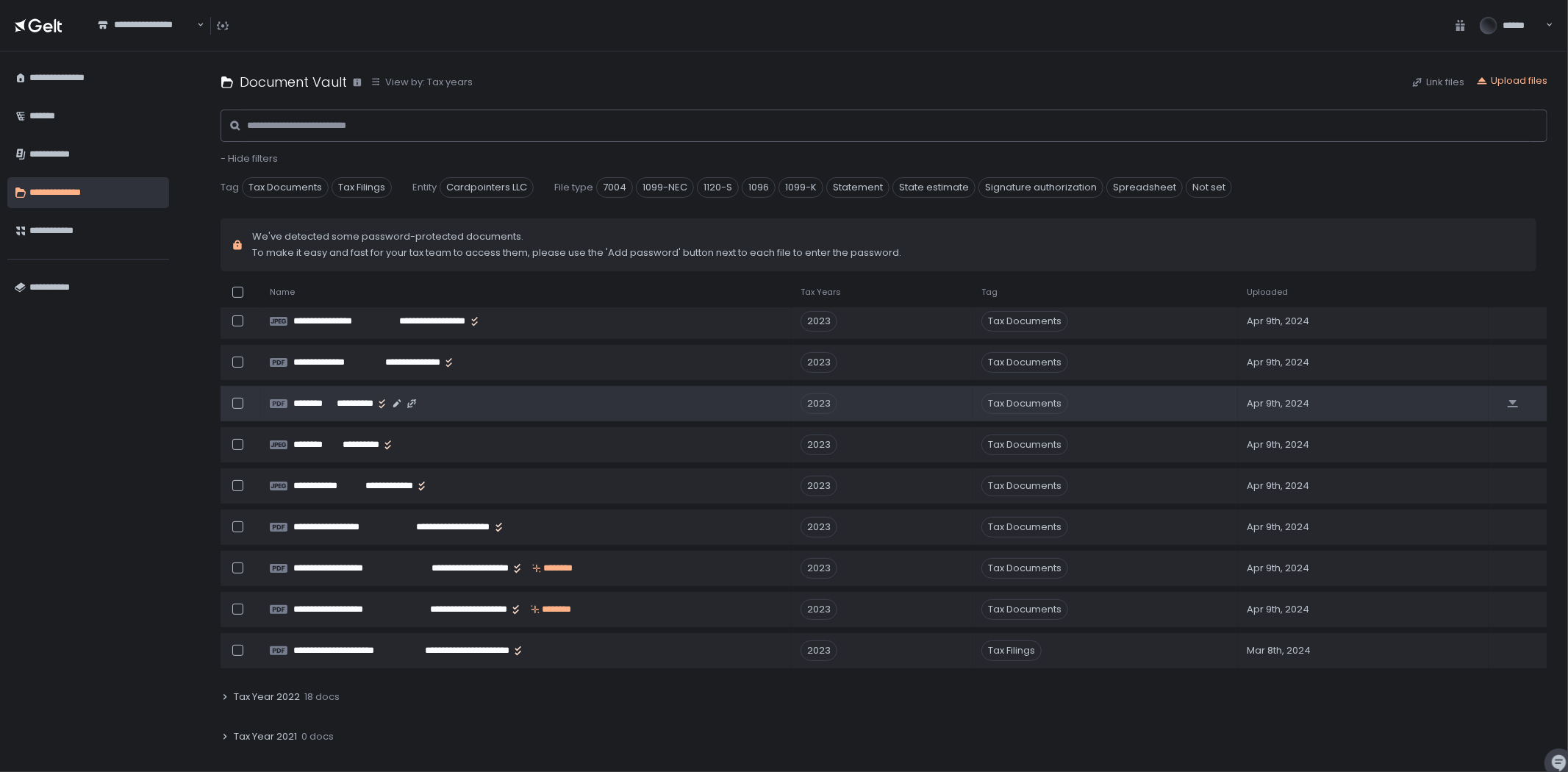 scroll, scrollTop: 291, scrollLeft: 0, axis: vertical 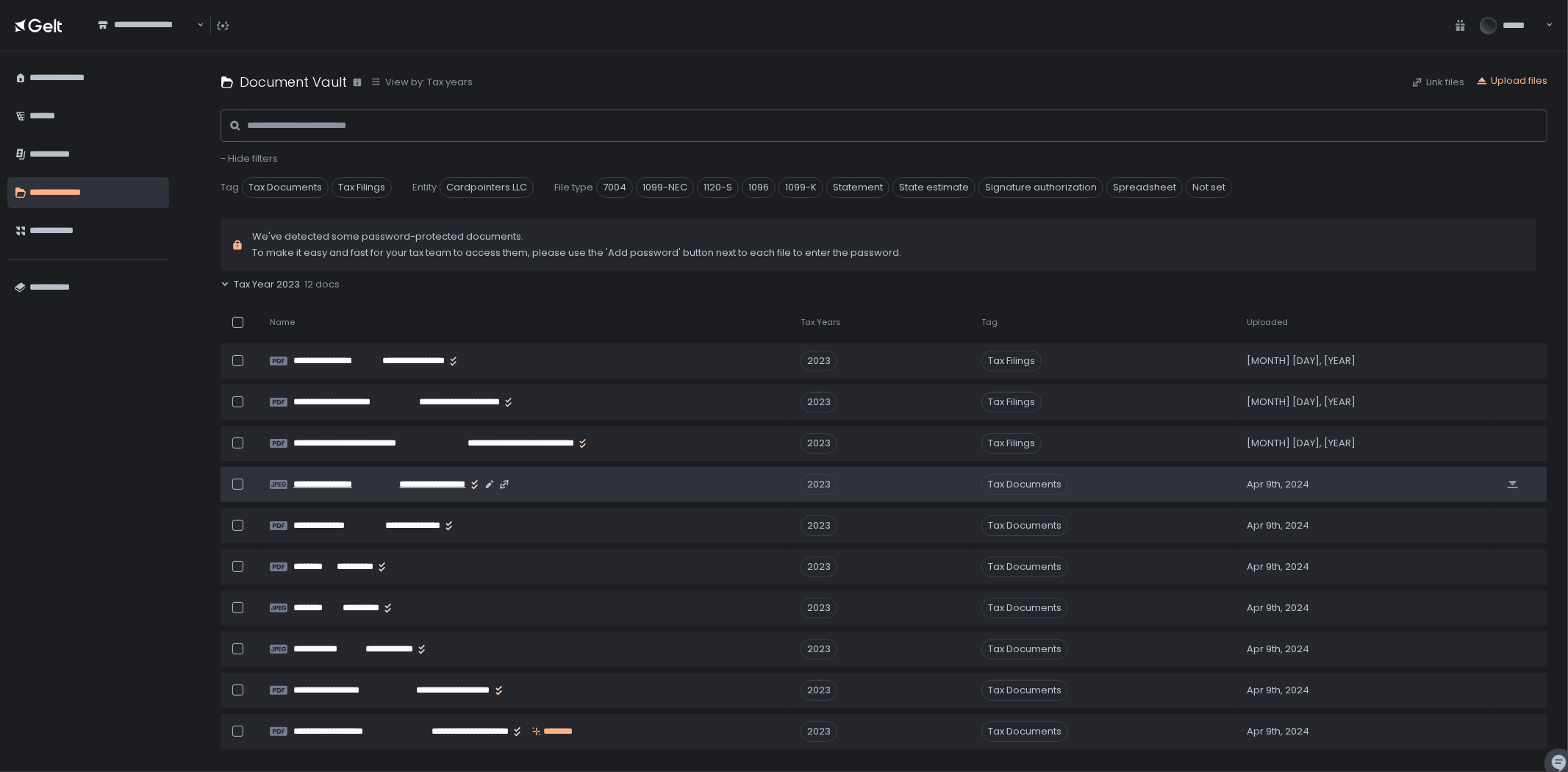click on "**********" at bounding box center [339, 485] 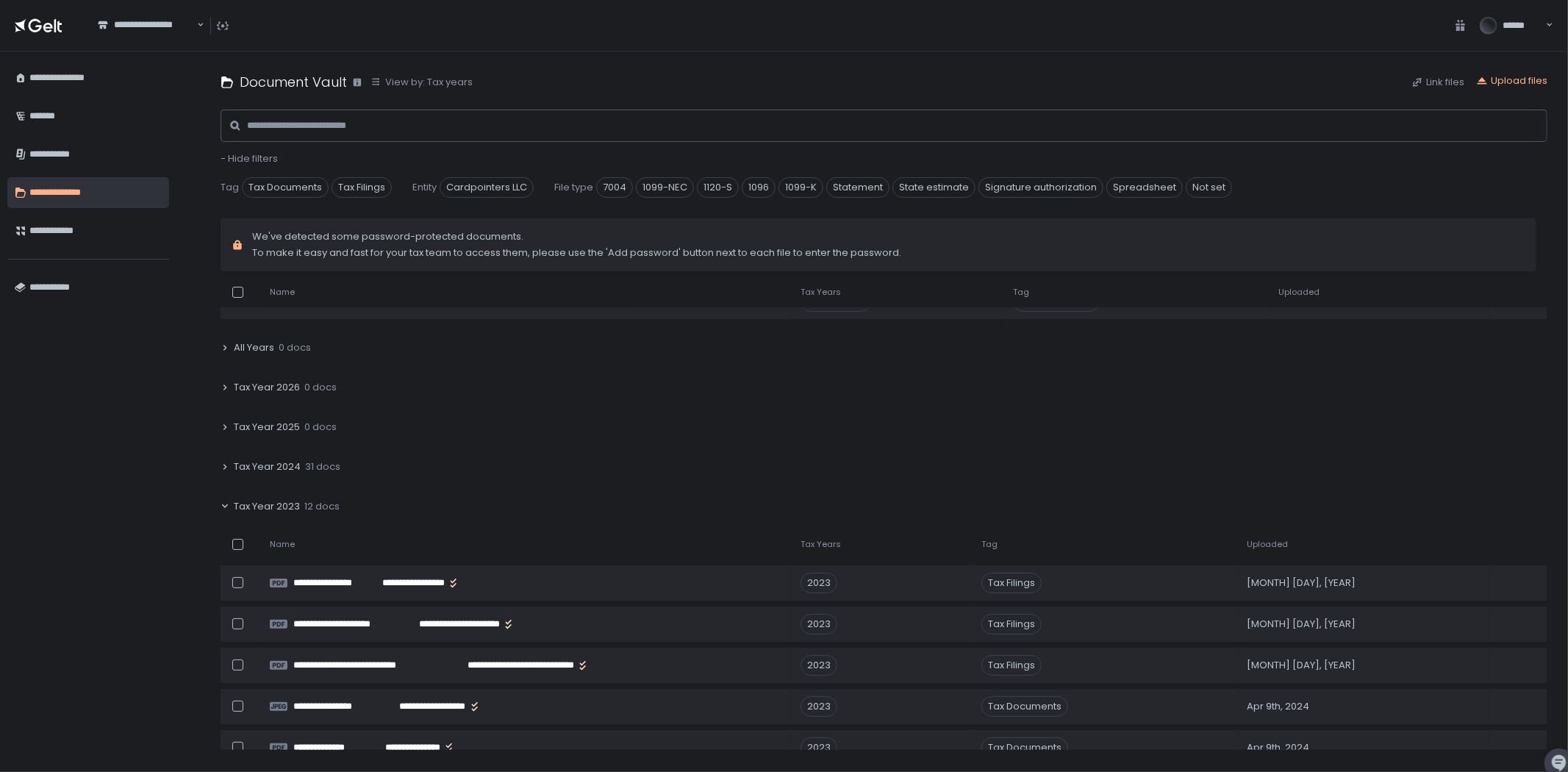 scroll, scrollTop: 0, scrollLeft: 0, axis: both 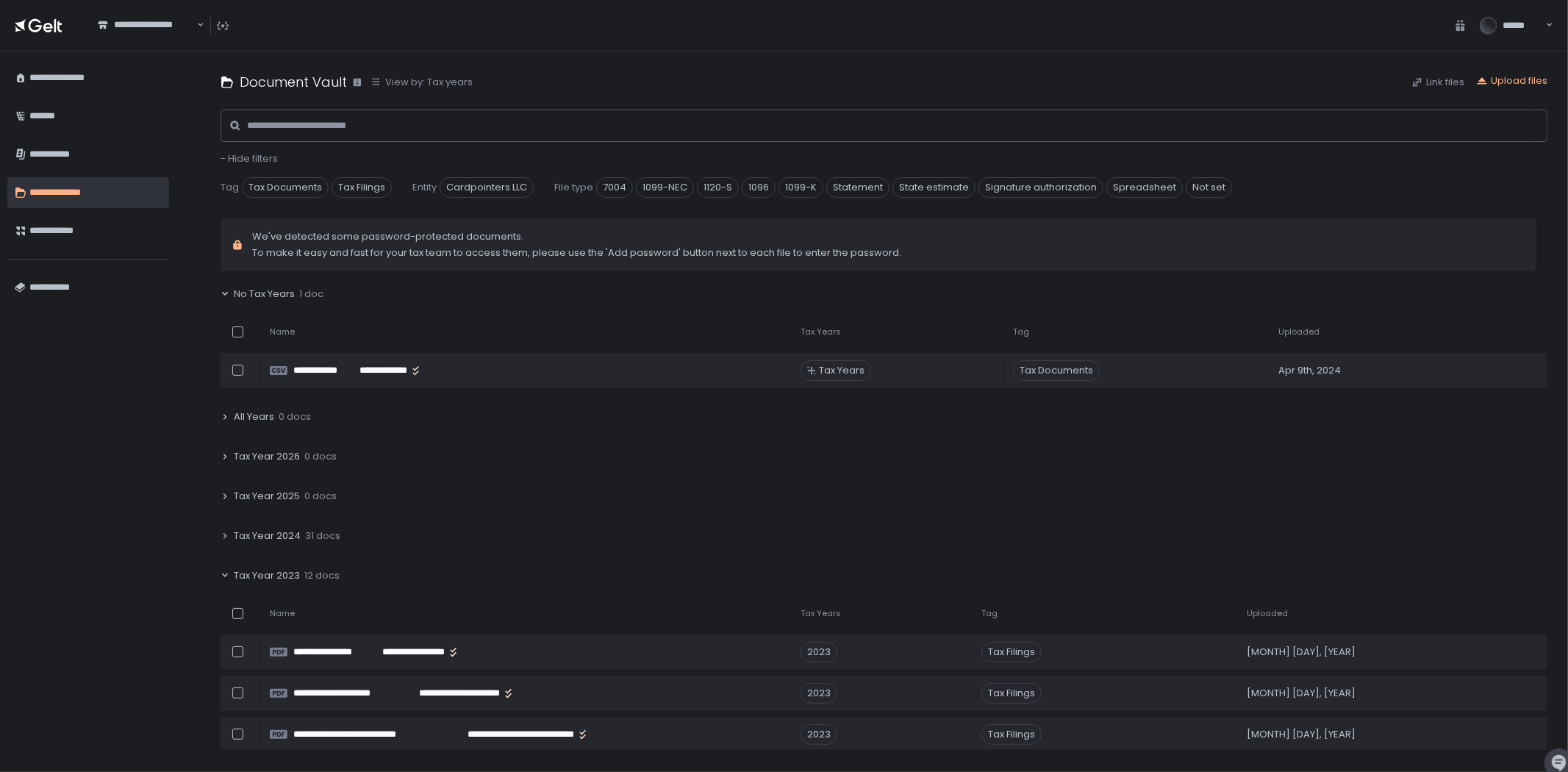 click 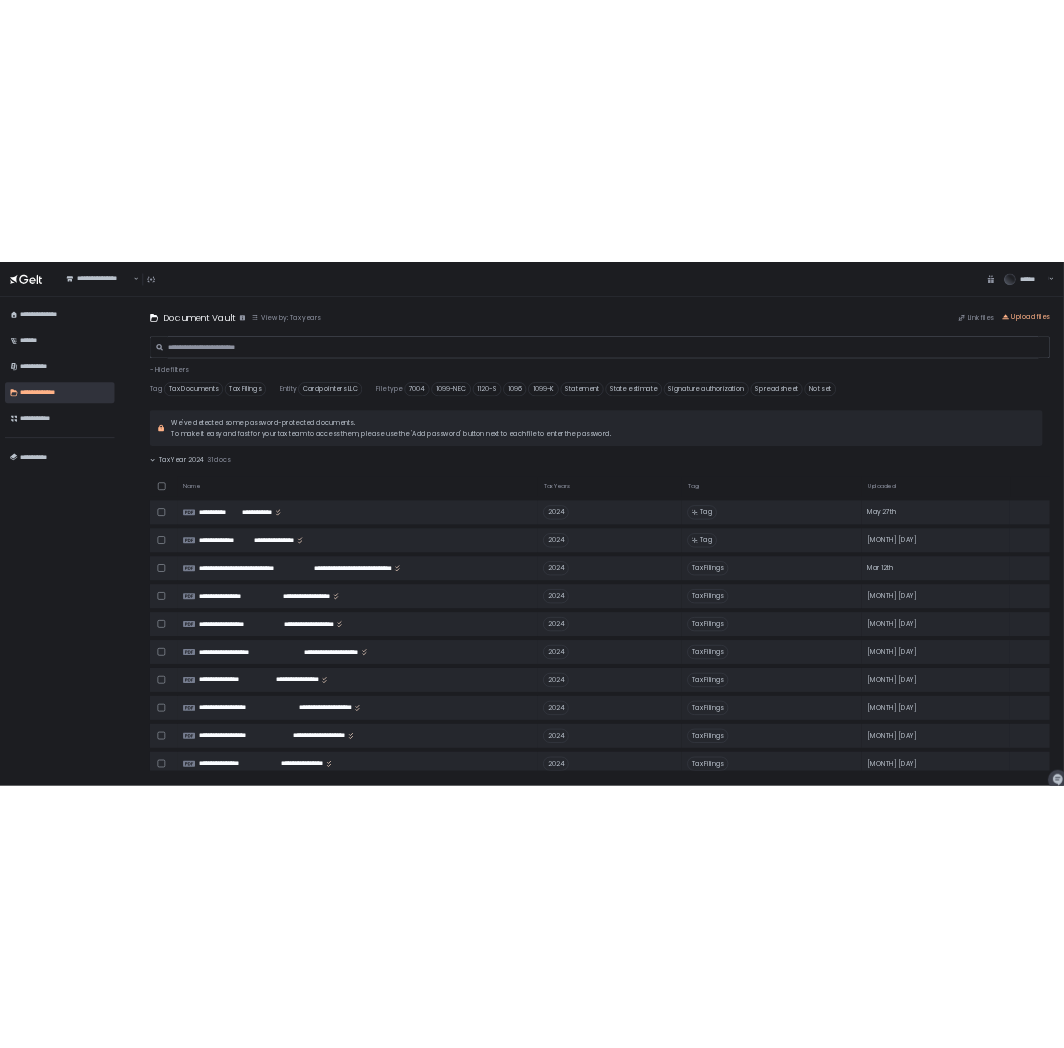 scroll, scrollTop: 333, scrollLeft: 0, axis: vertical 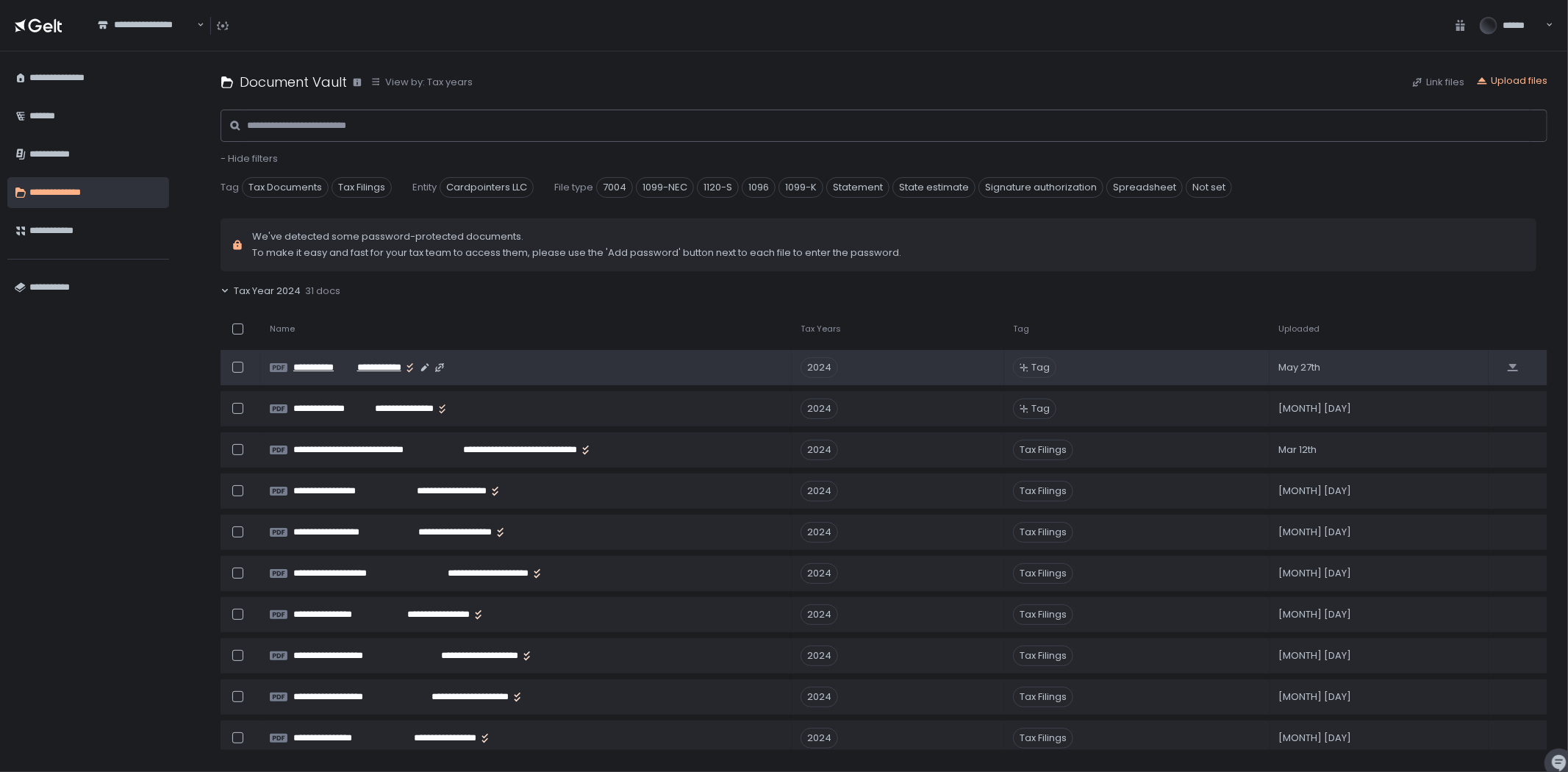 click on "**********" at bounding box center (376, 368) 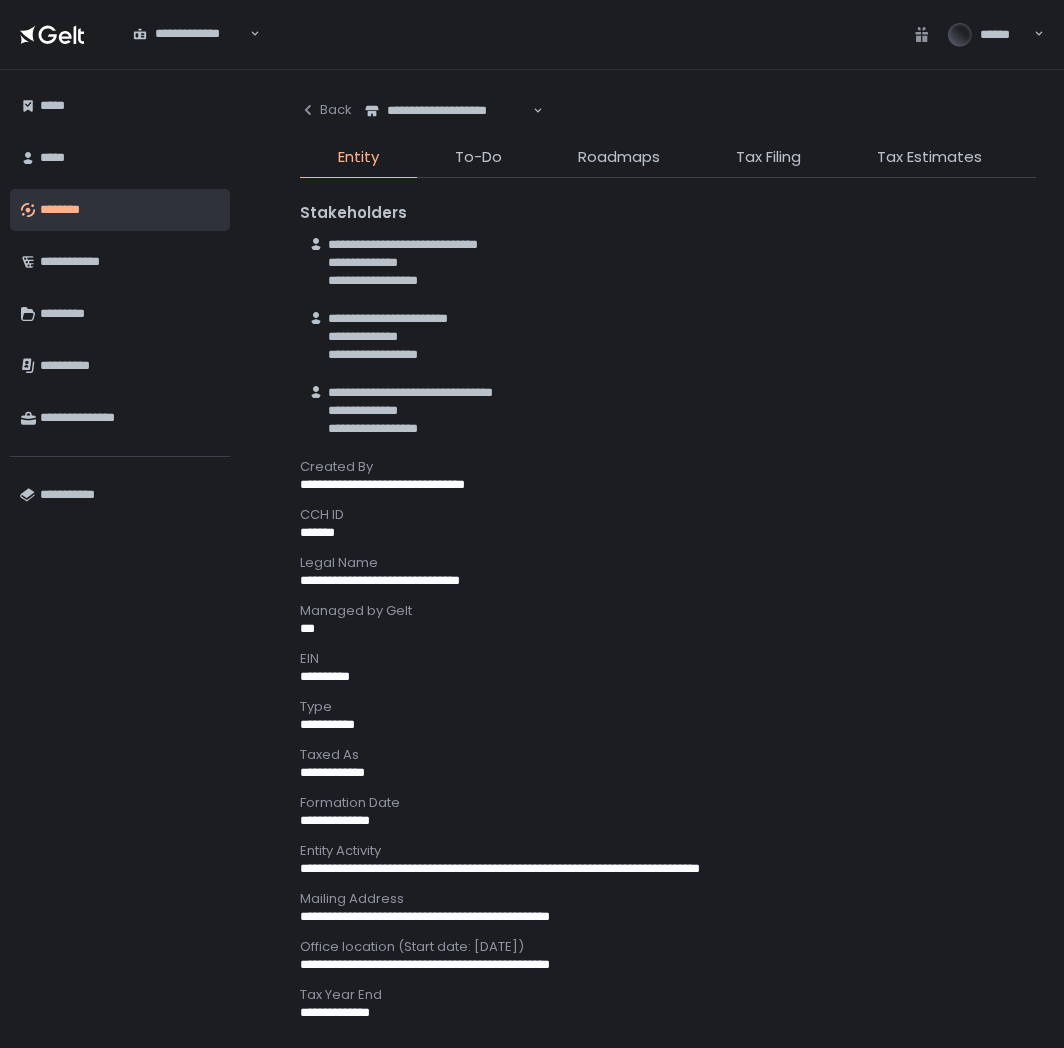scroll, scrollTop: 0, scrollLeft: 0, axis: both 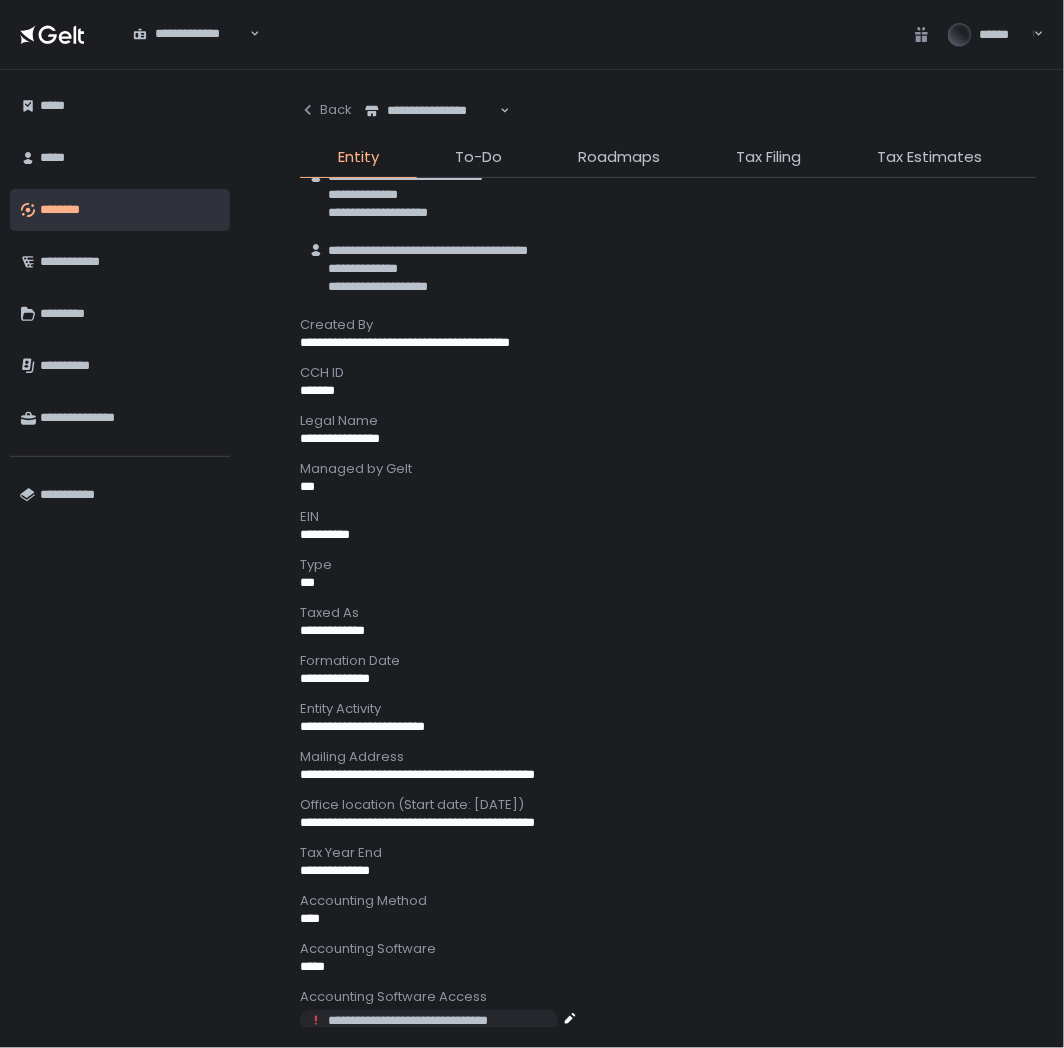 click on "********" at bounding box center [130, 210] 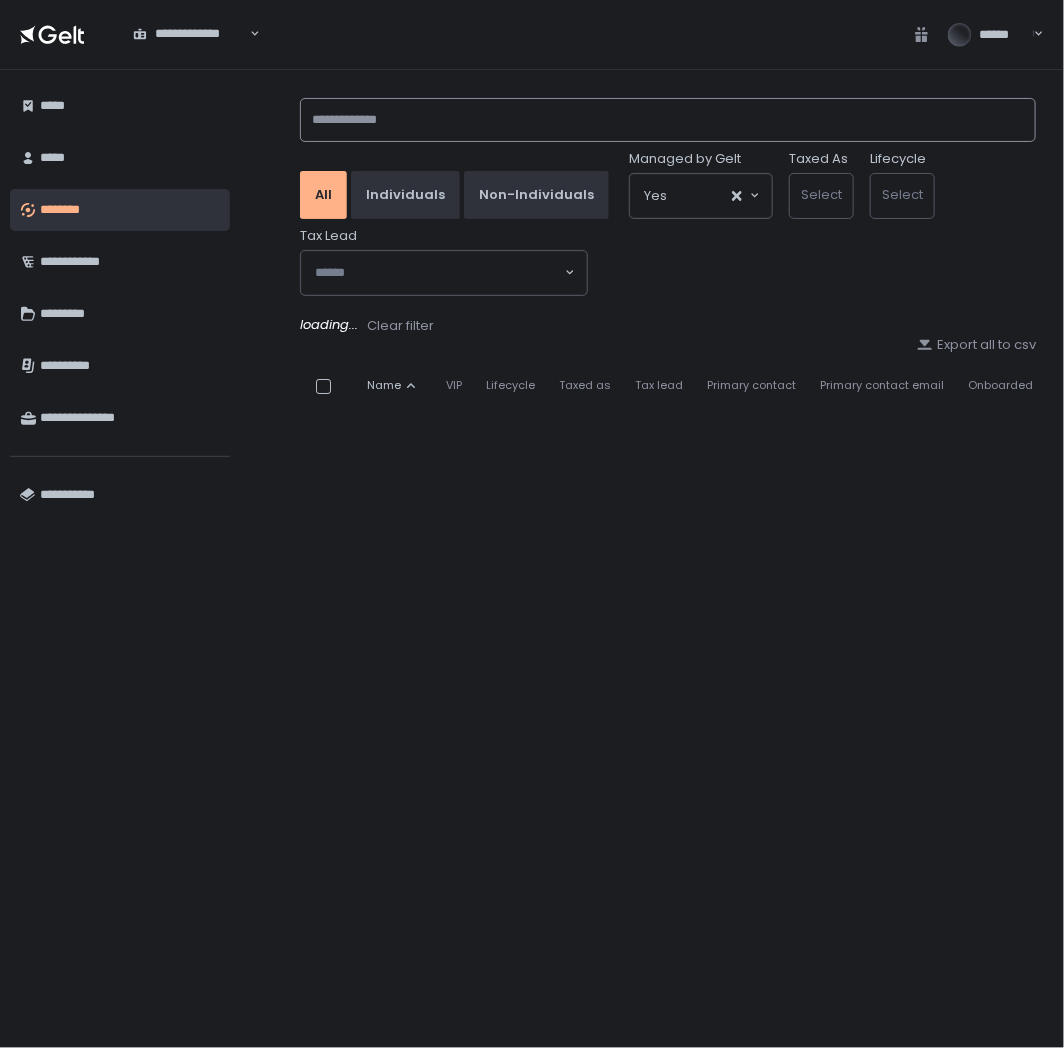 click 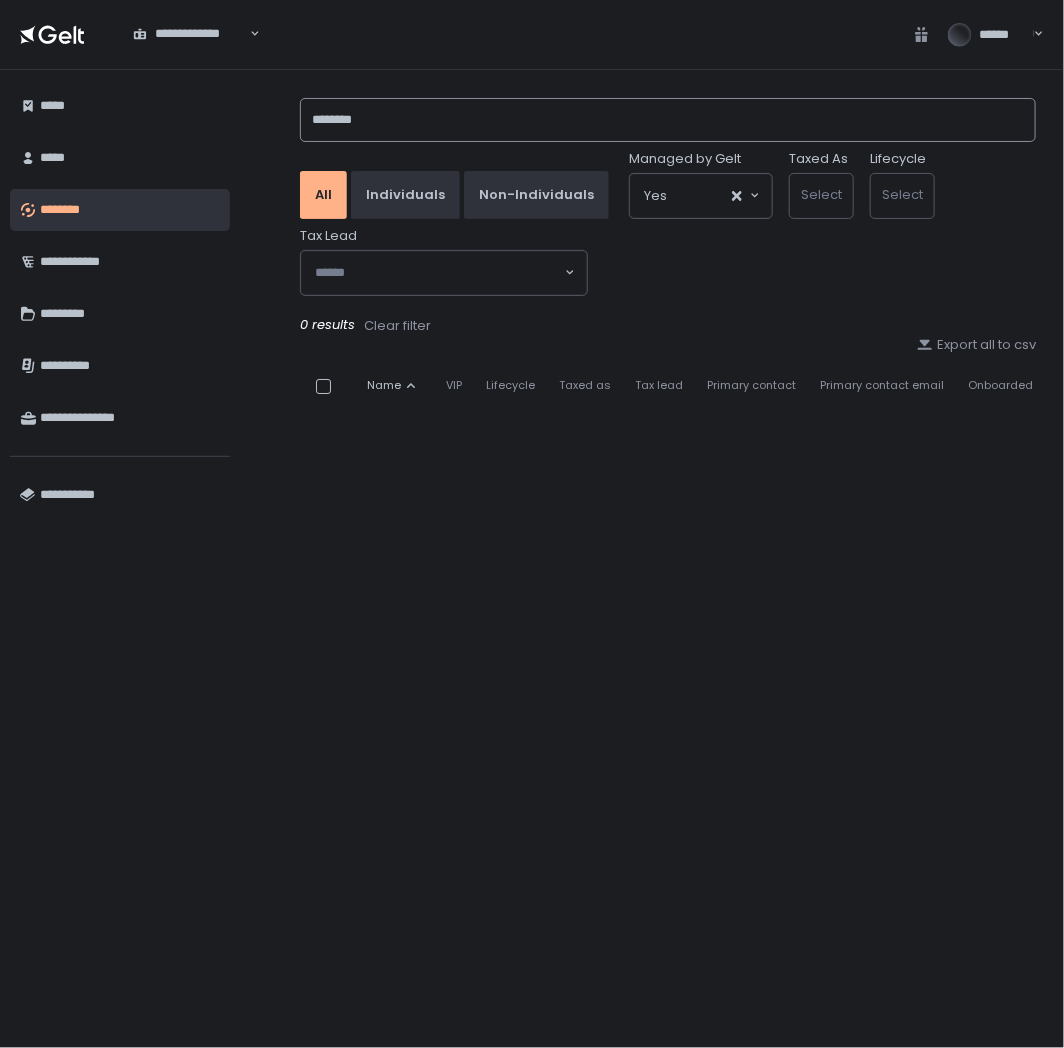 click on "********" 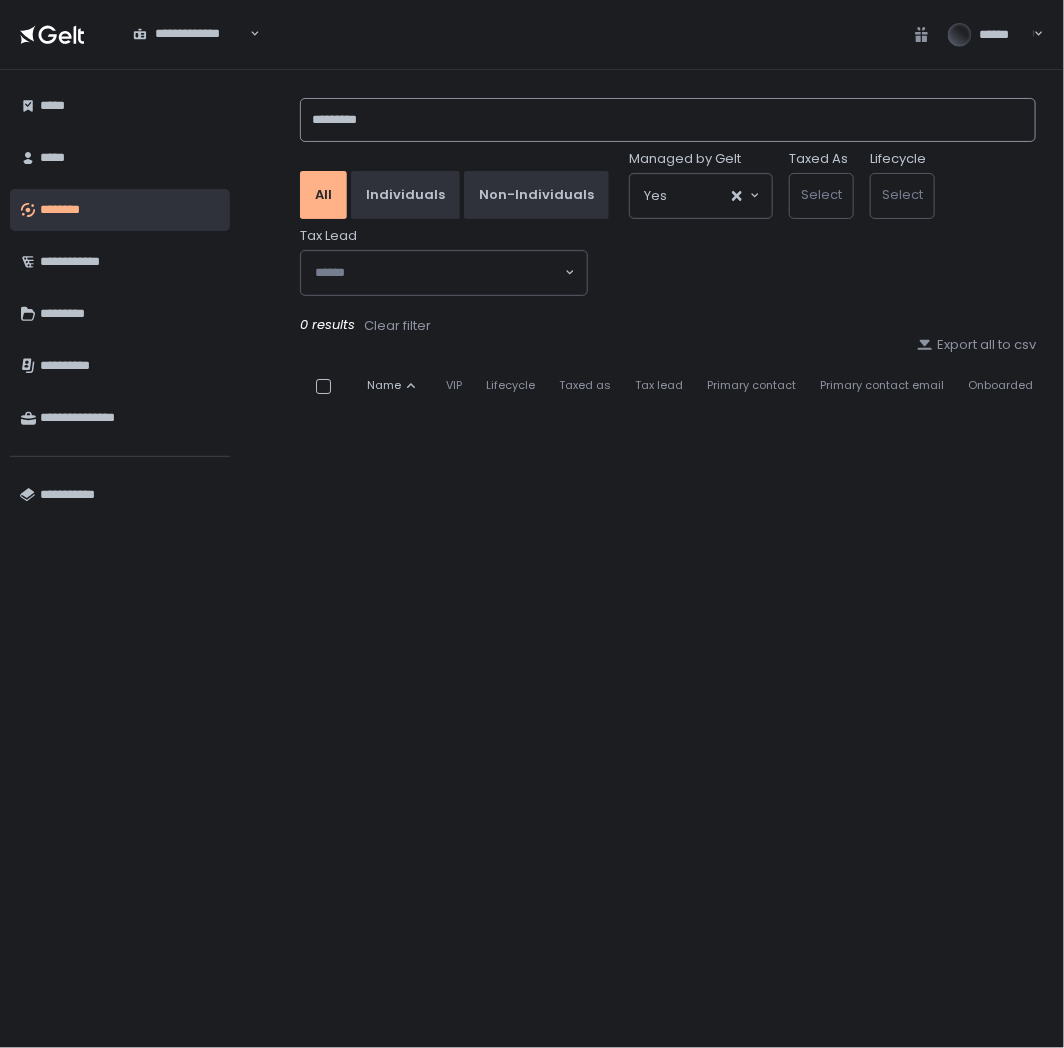 click on "*********" 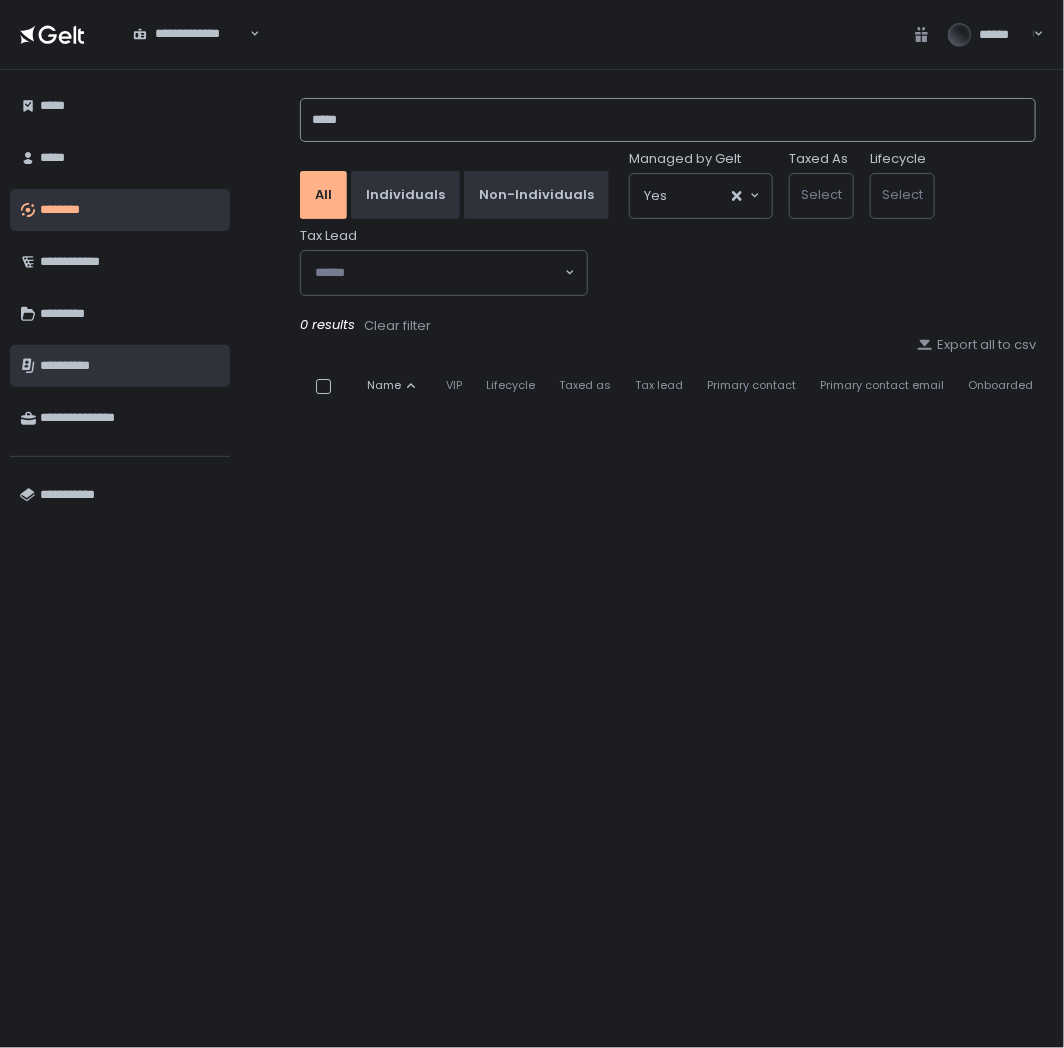 type on "*****" 